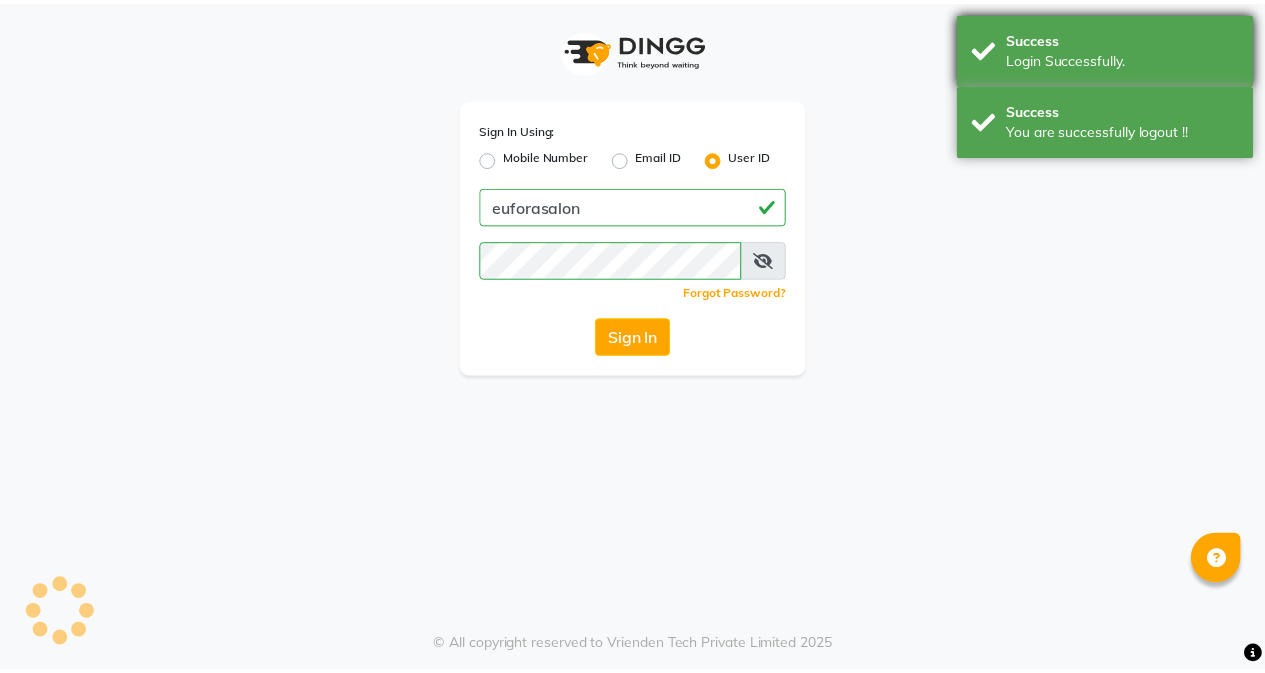 scroll, scrollTop: 0, scrollLeft: 0, axis: both 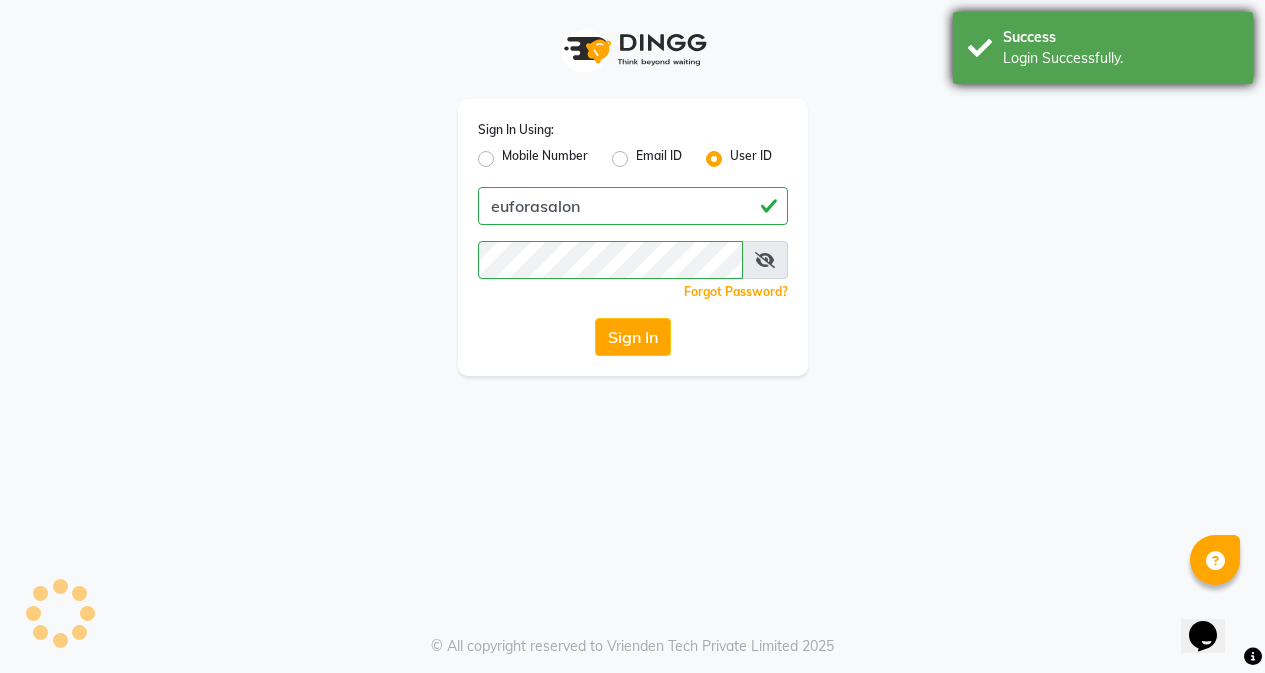 click on "Login Successfully." at bounding box center [1120, 58] 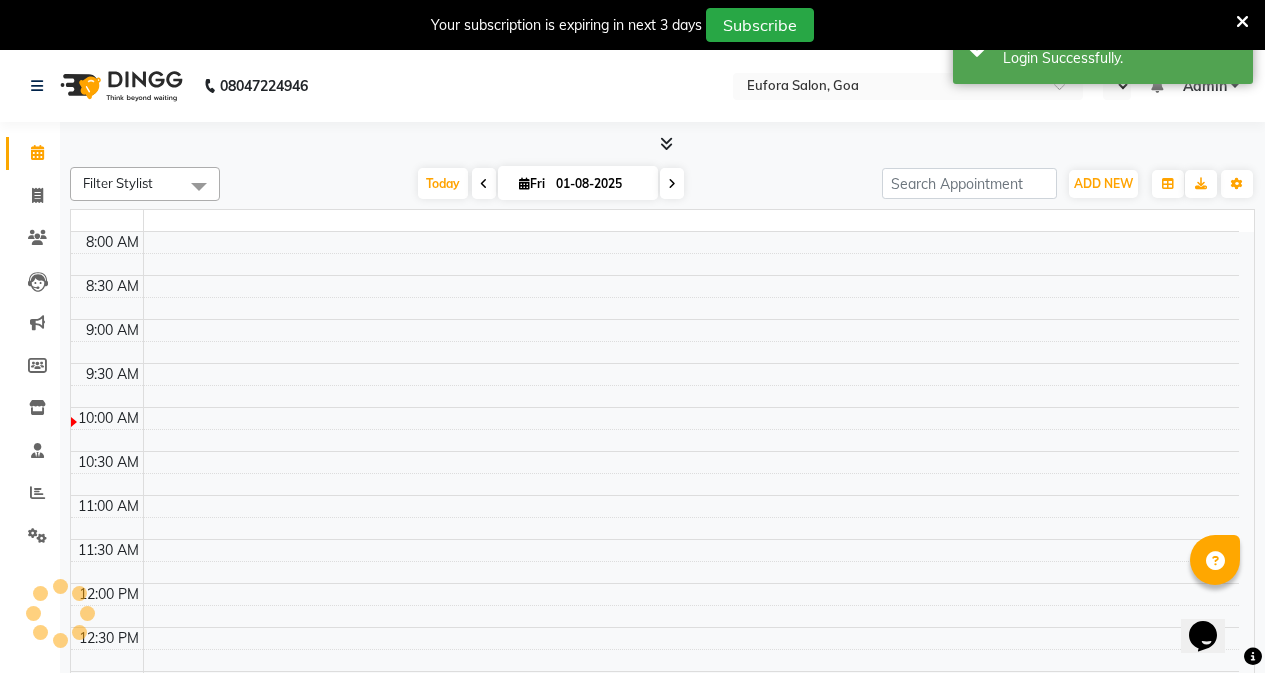 click at bounding box center (1242, 22) 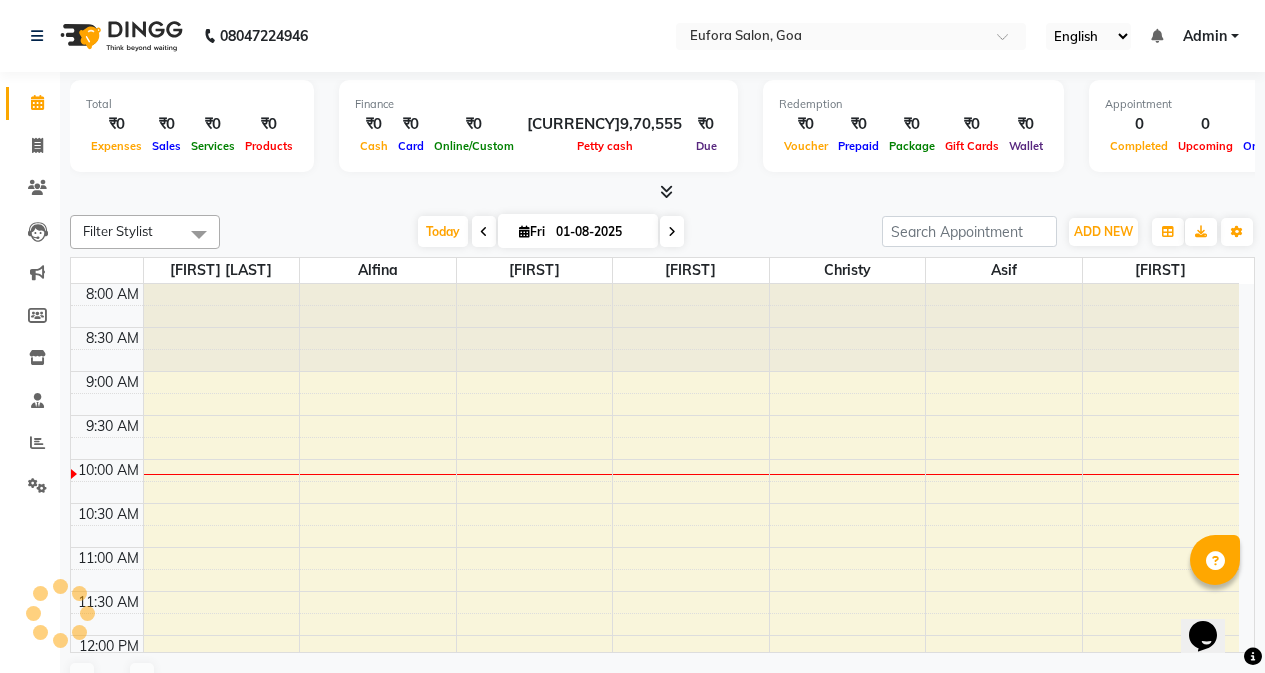 select on "en" 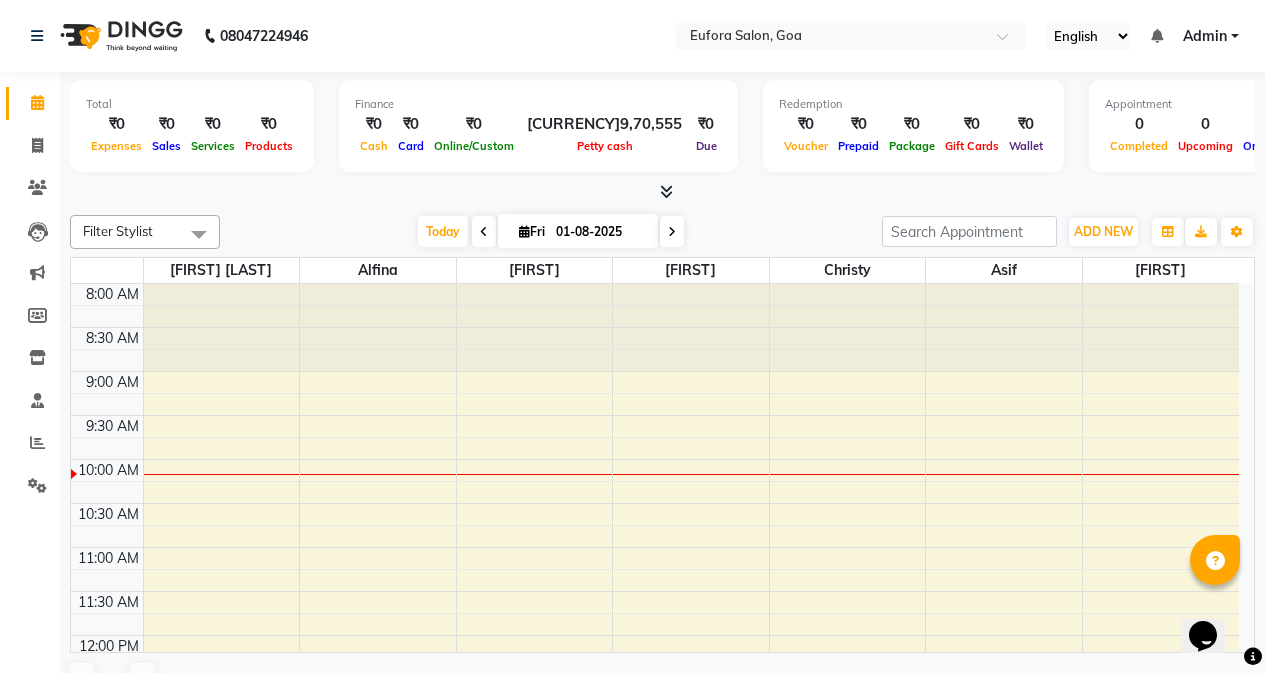 scroll, scrollTop: 0, scrollLeft: 0, axis: both 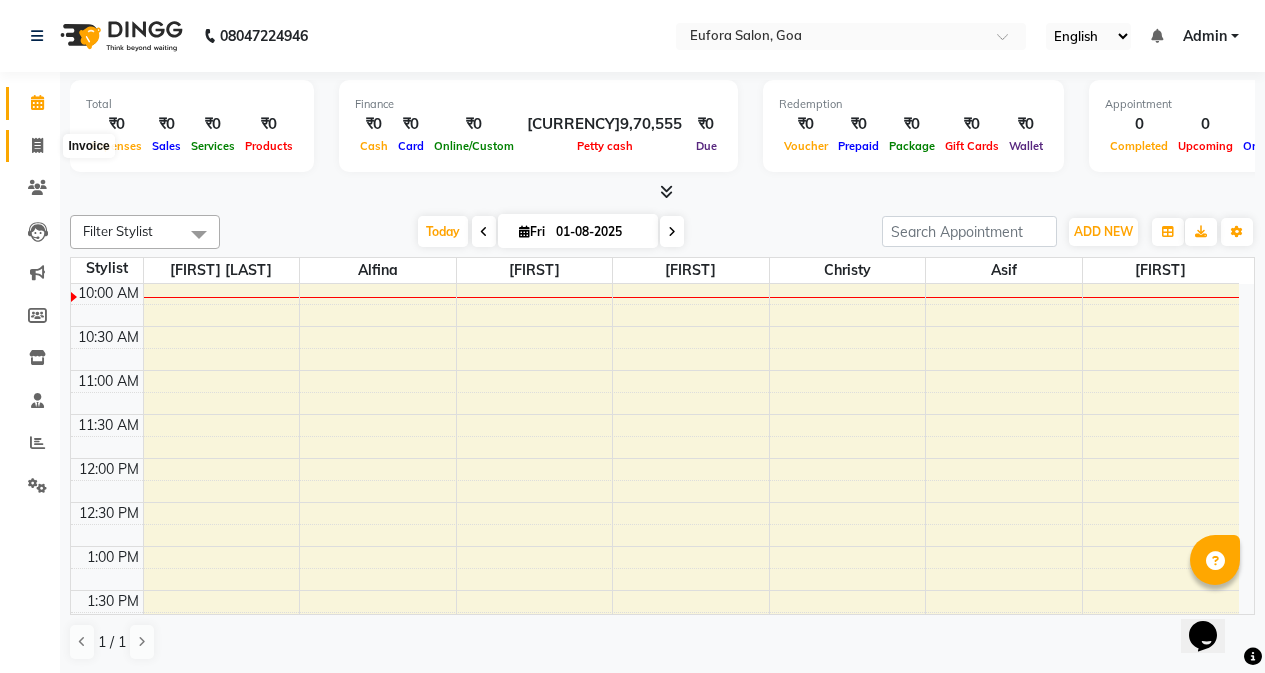 click 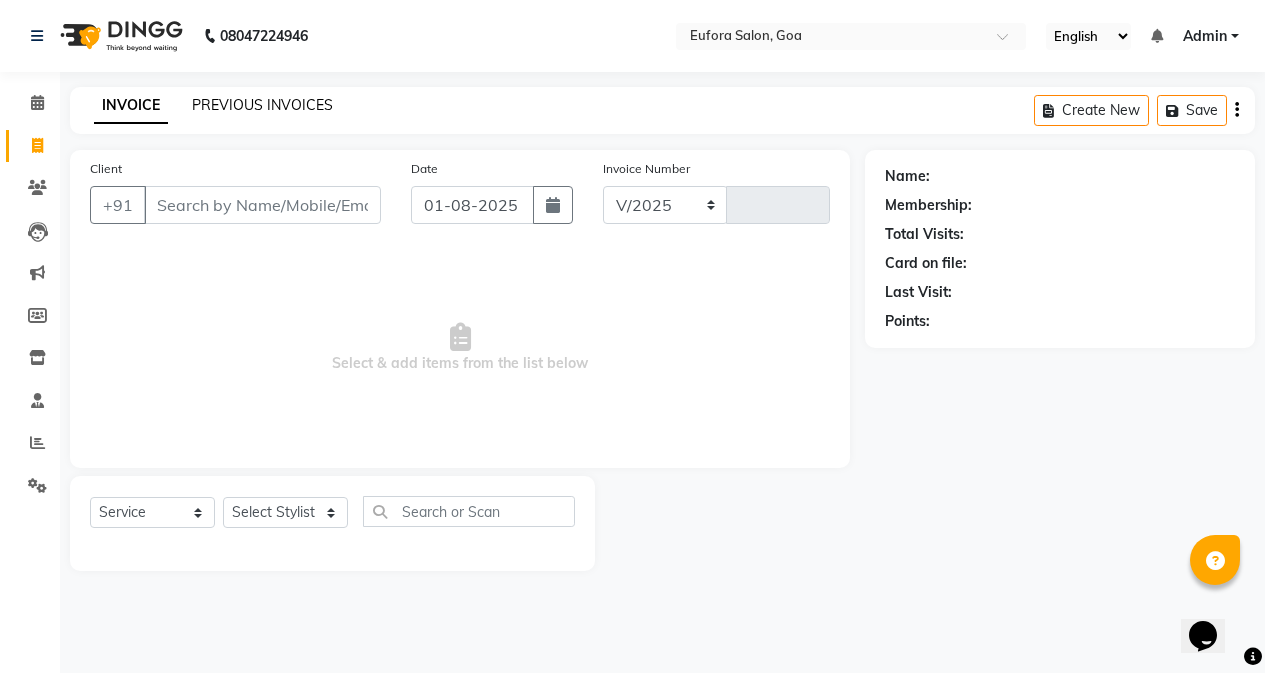 select on "6684" 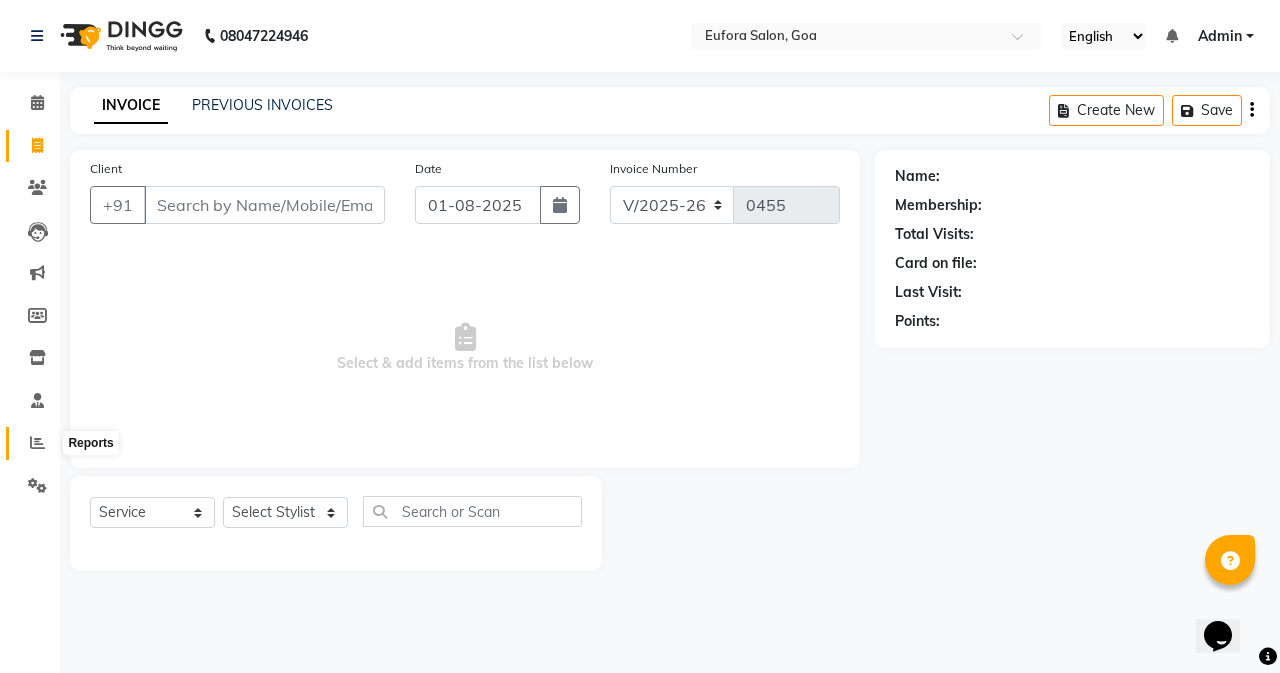 click 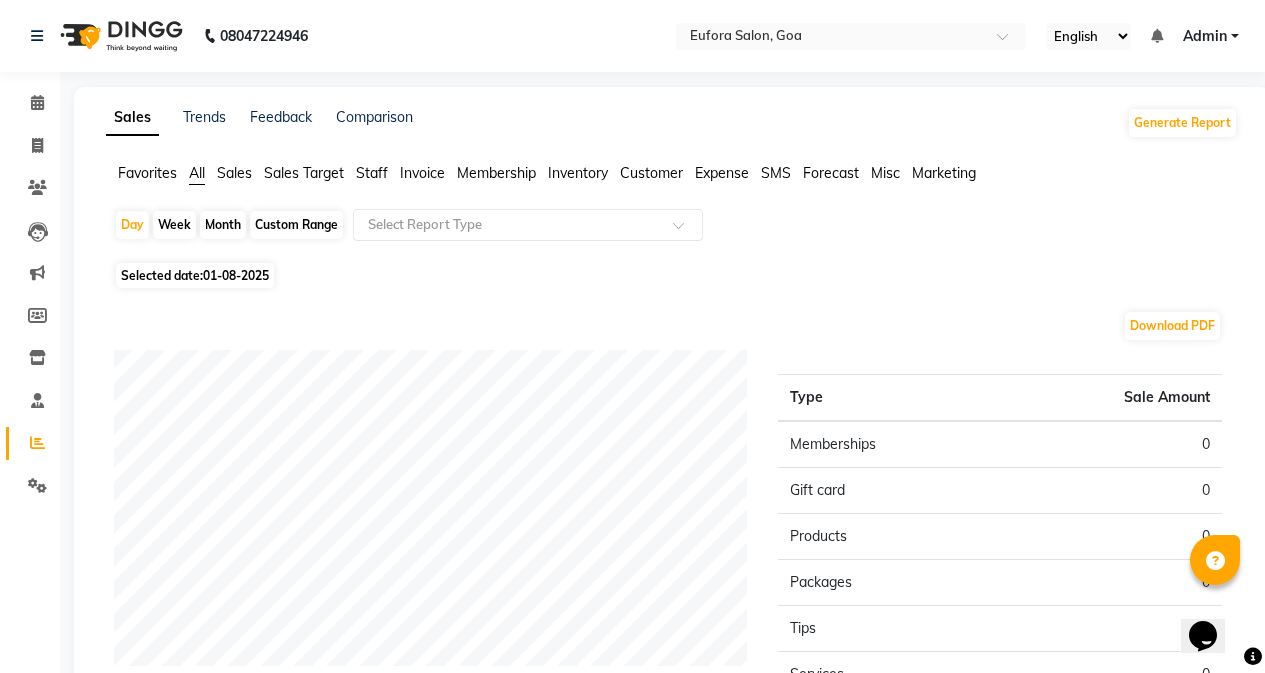 click on "Custom Range" 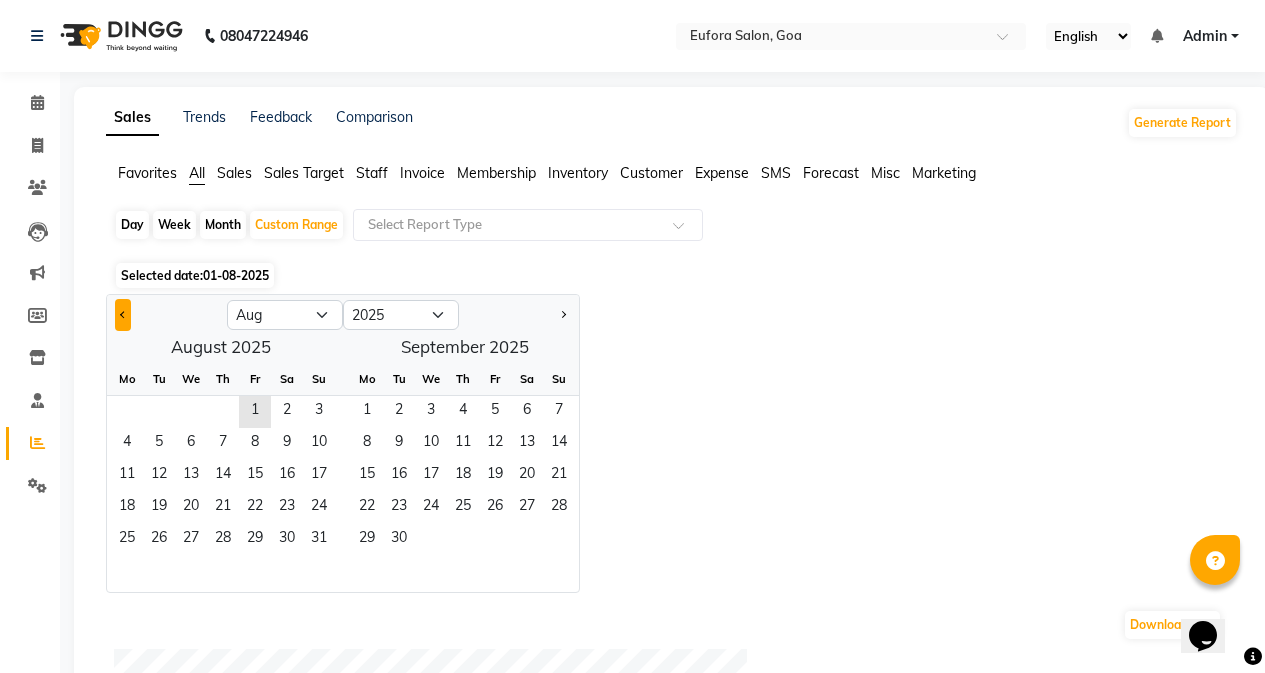 click 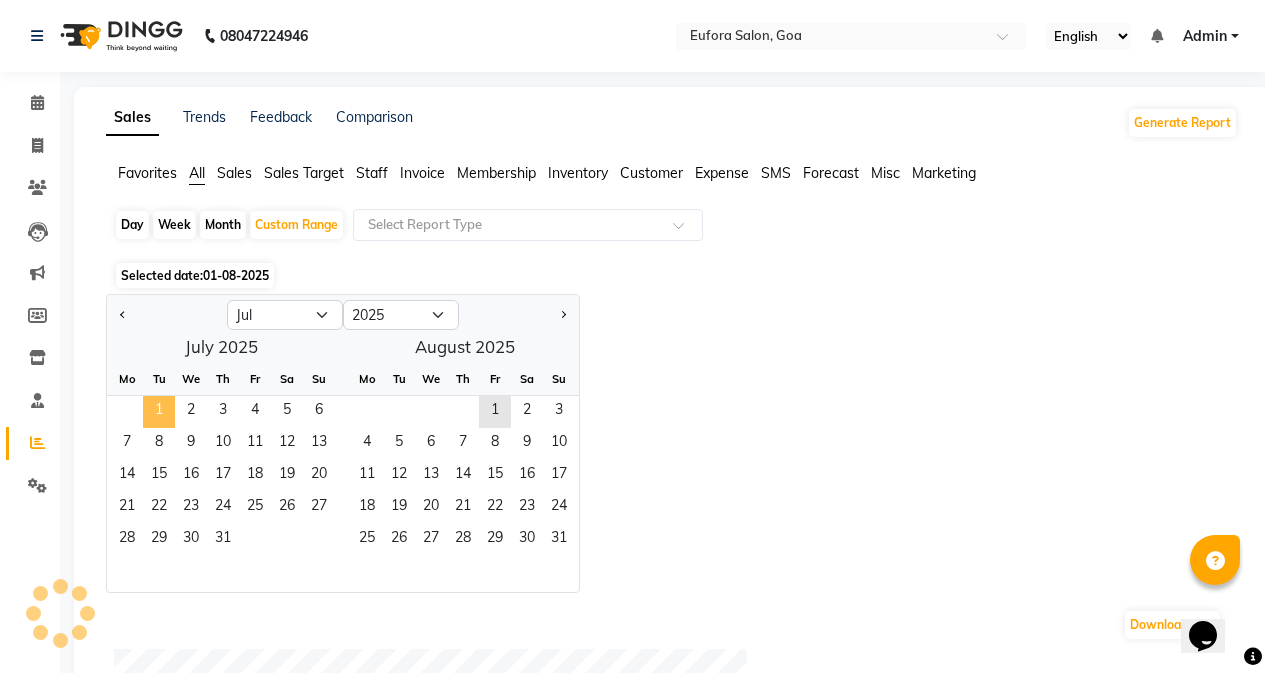 click on "1" 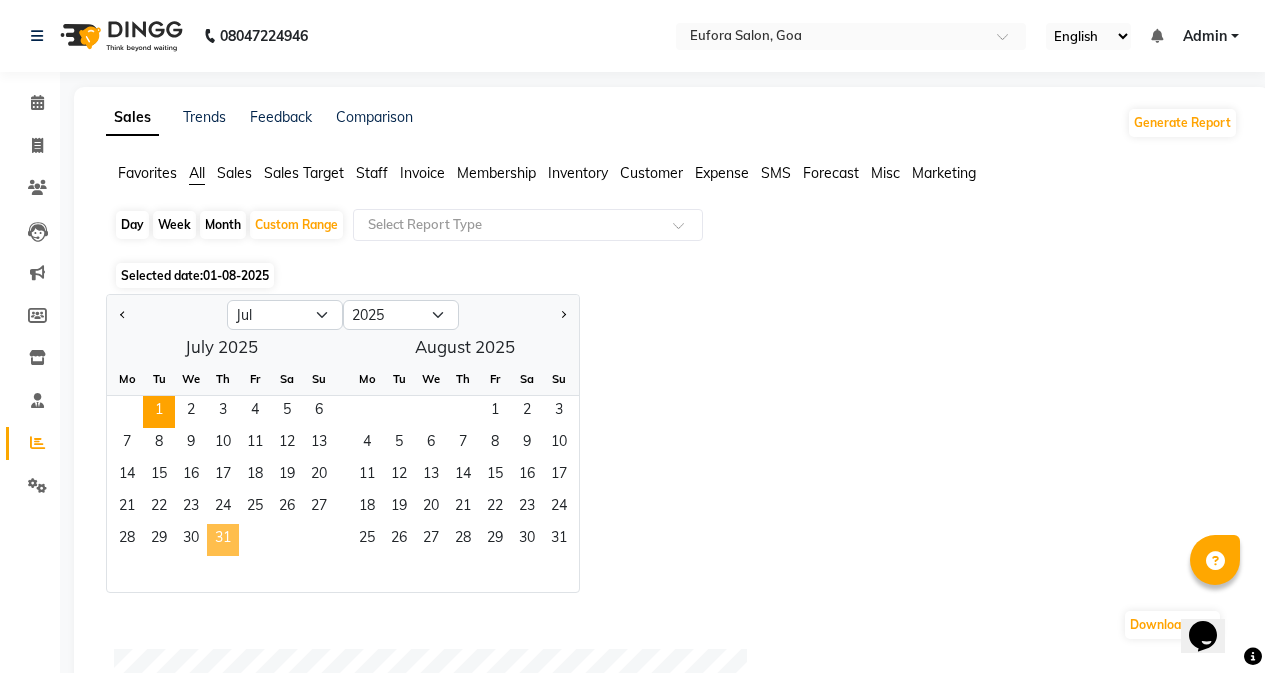 click on "31" 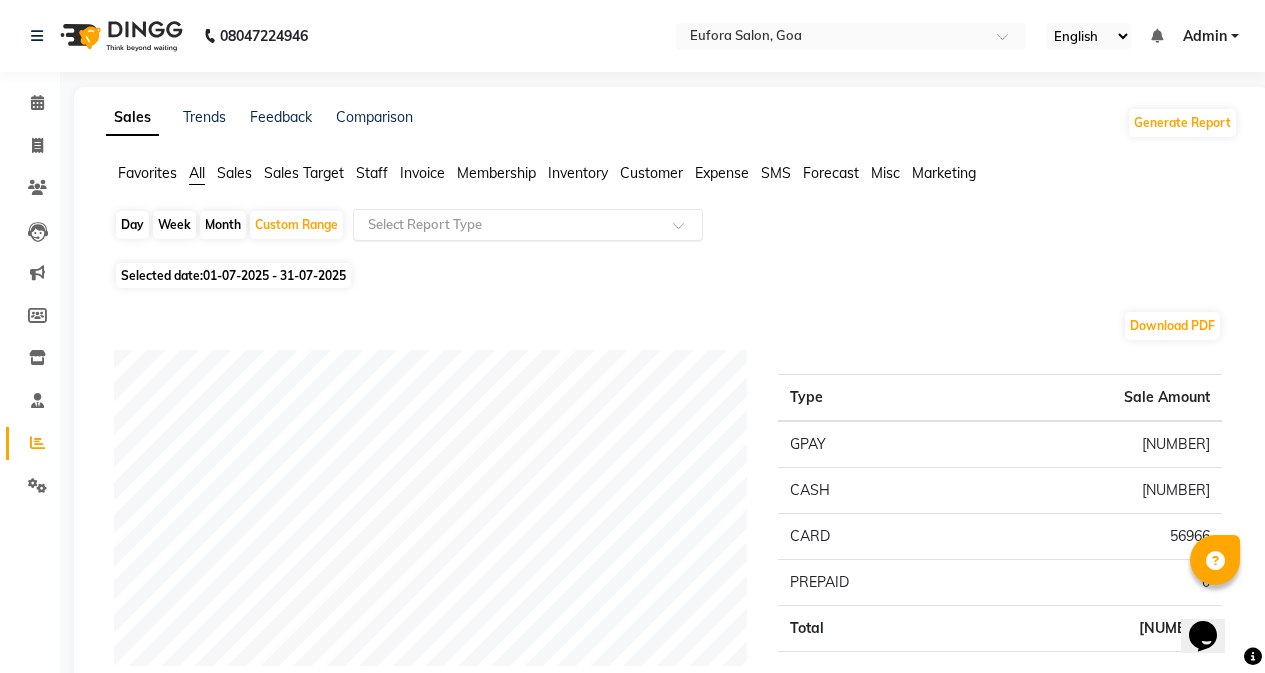 click 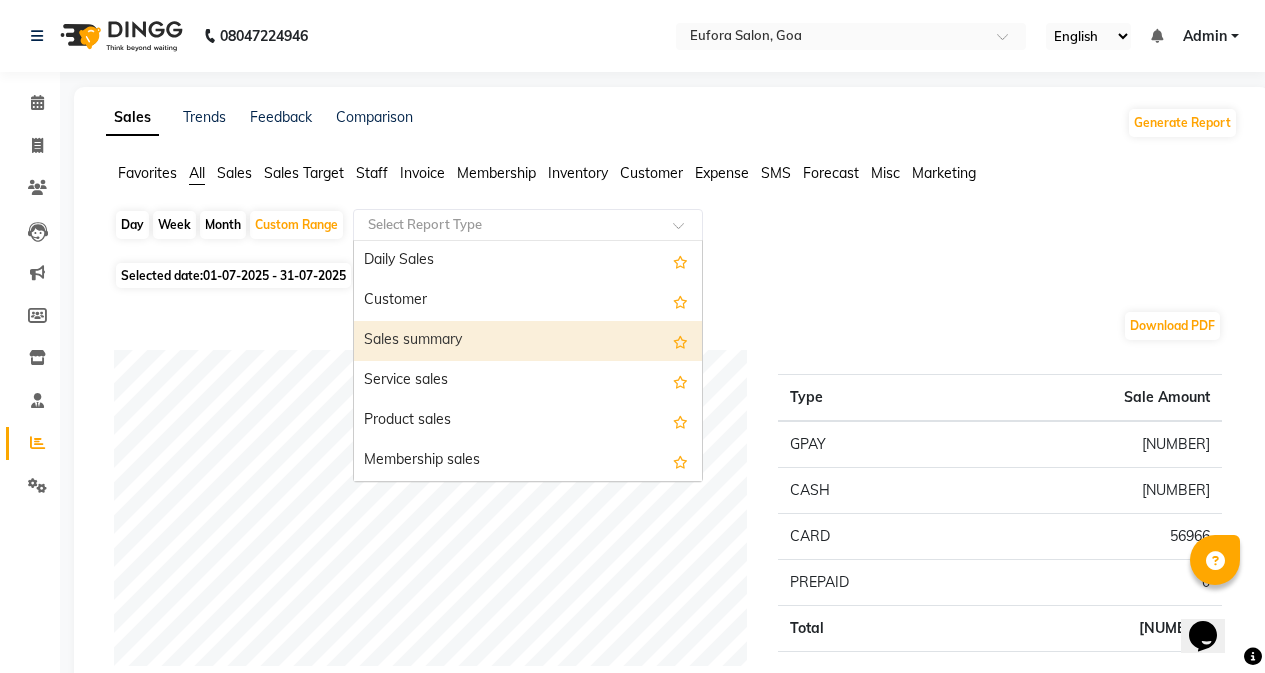 click on "Sales summary" at bounding box center (528, 341) 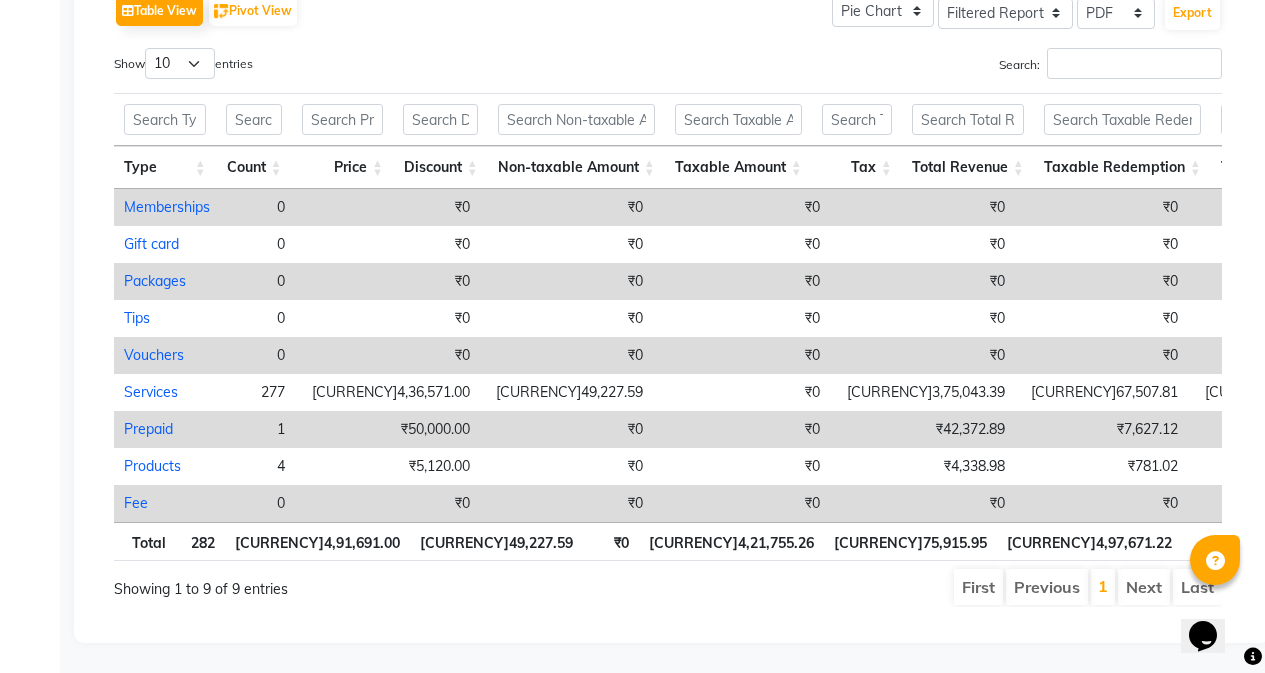 scroll, scrollTop: 1038, scrollLeft: 0, axis: vertical 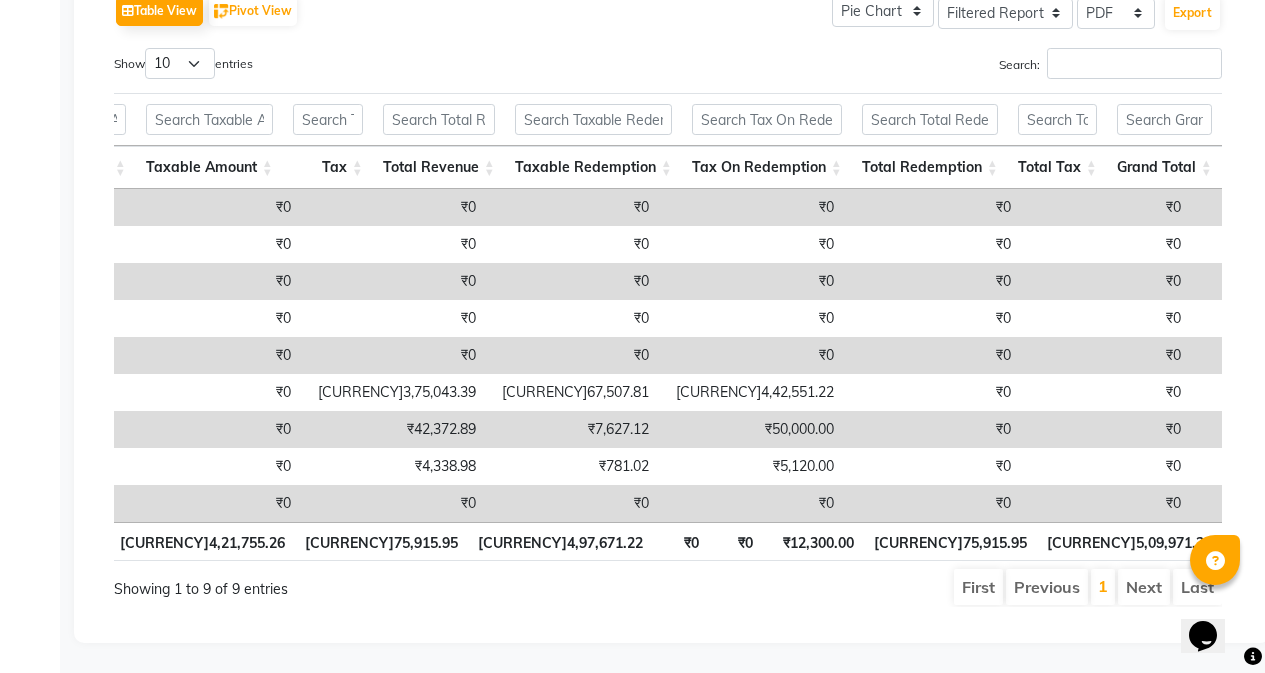click on "Next" at bounding box center [1144, 587] 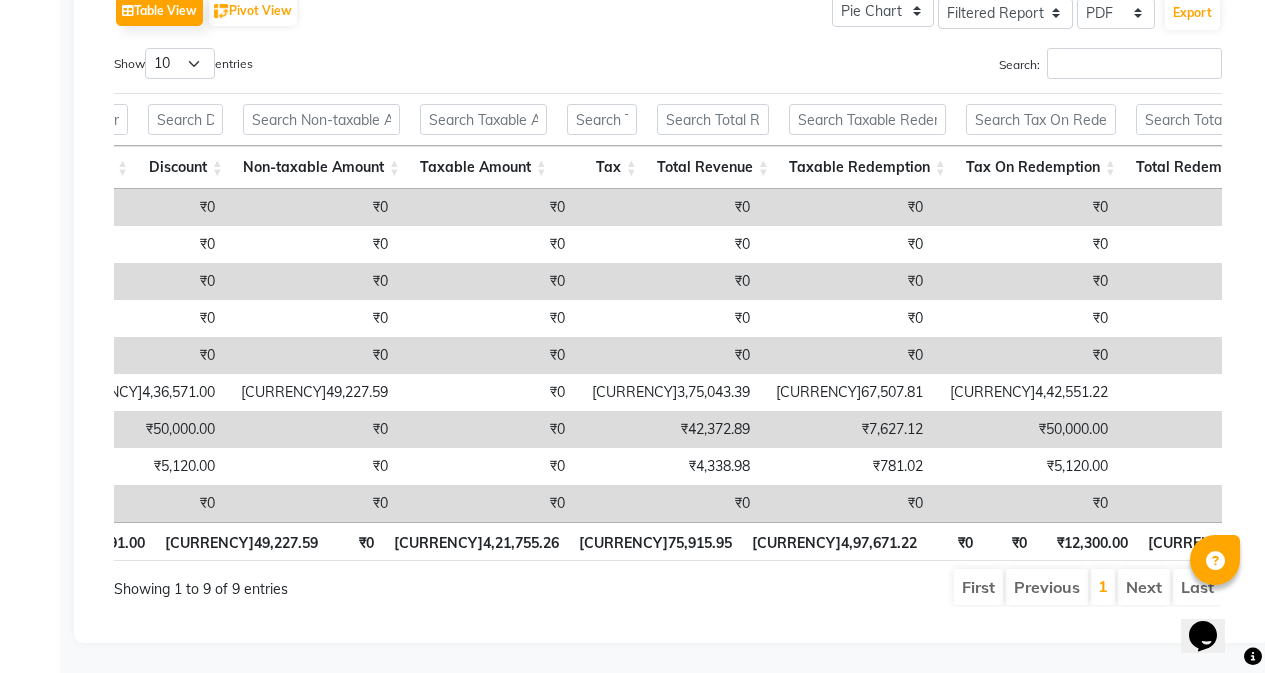 scroll, scrollTop: 0, scrollLeft: 0, axis: both 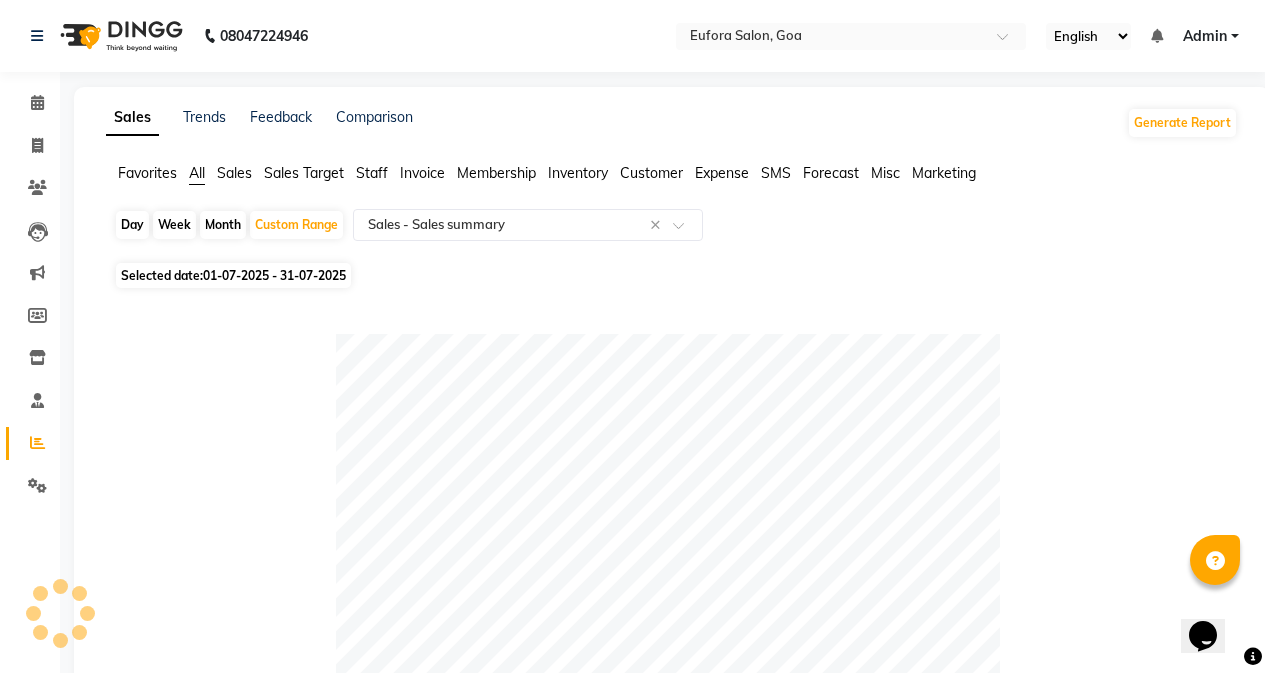 click on "Staff" 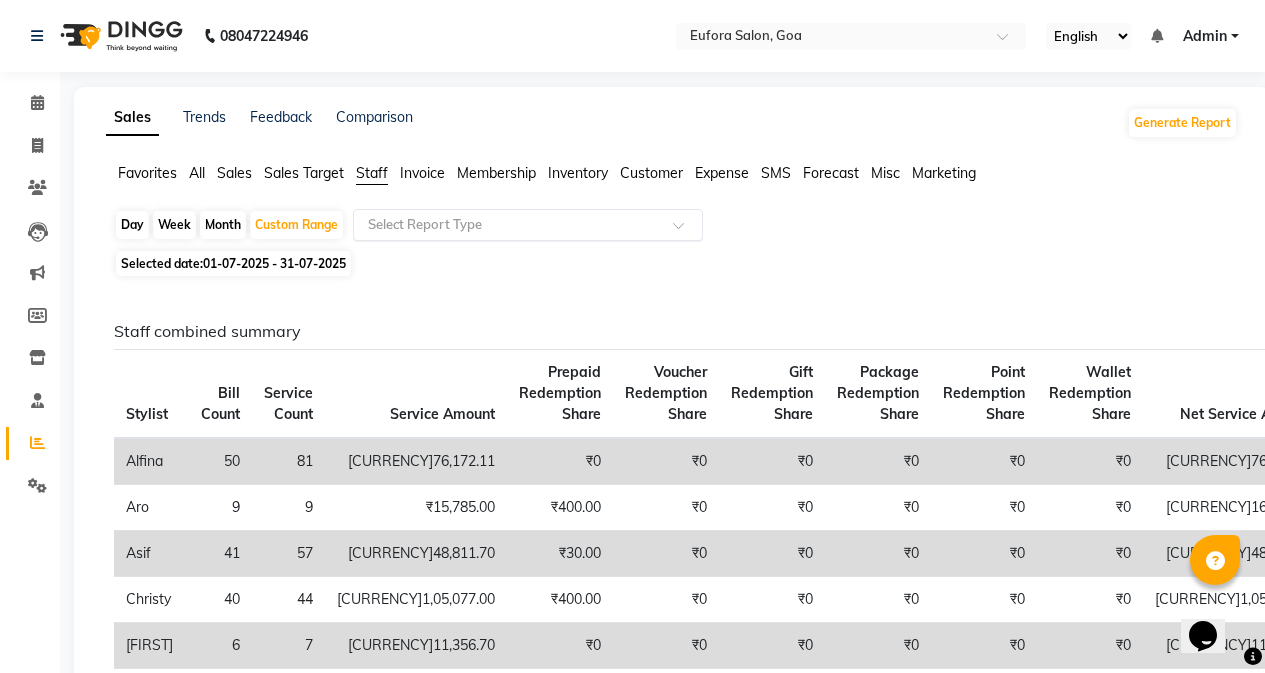 click 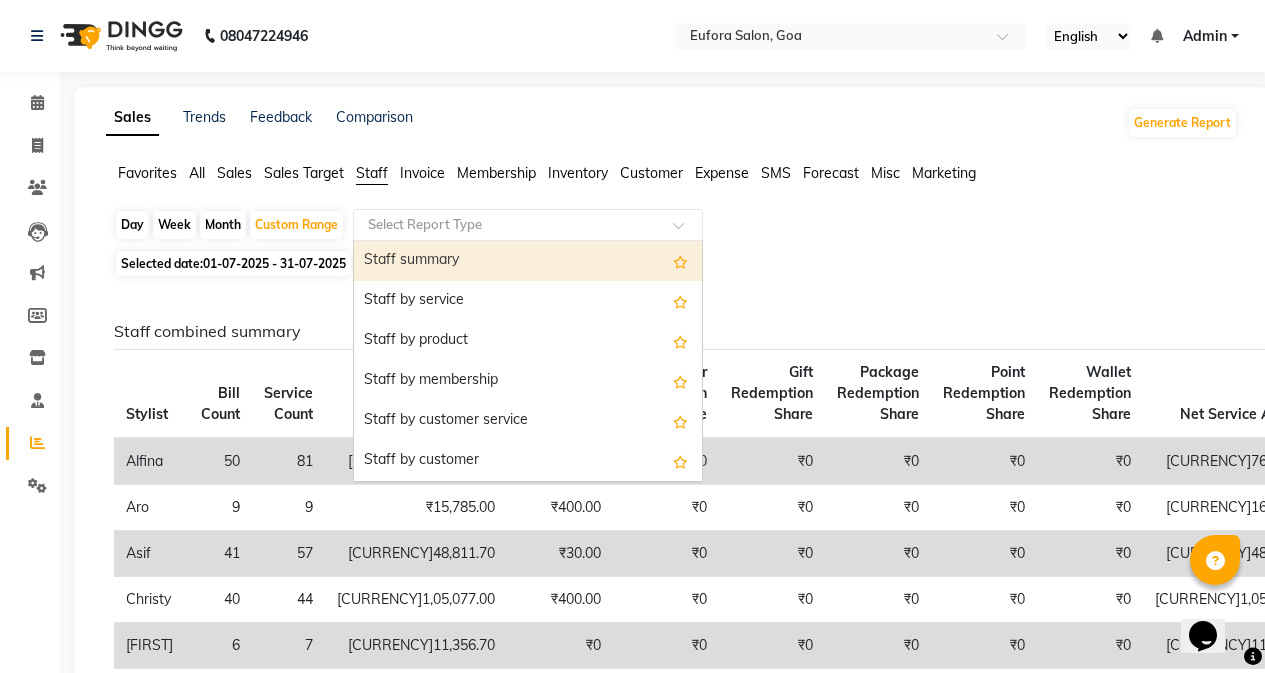 click on "Staff summary" at bounding box center (528, 261) 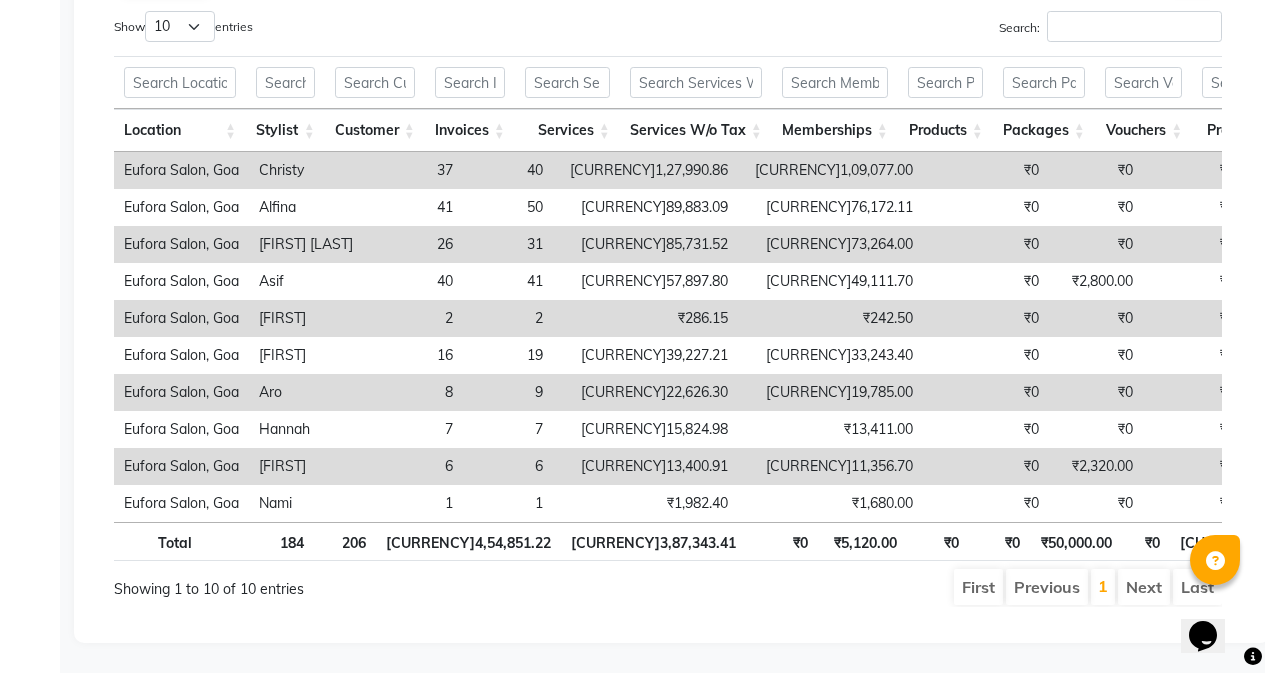 scroll, scrollTop: 1063, scrollLeft: 0, axis: vertical 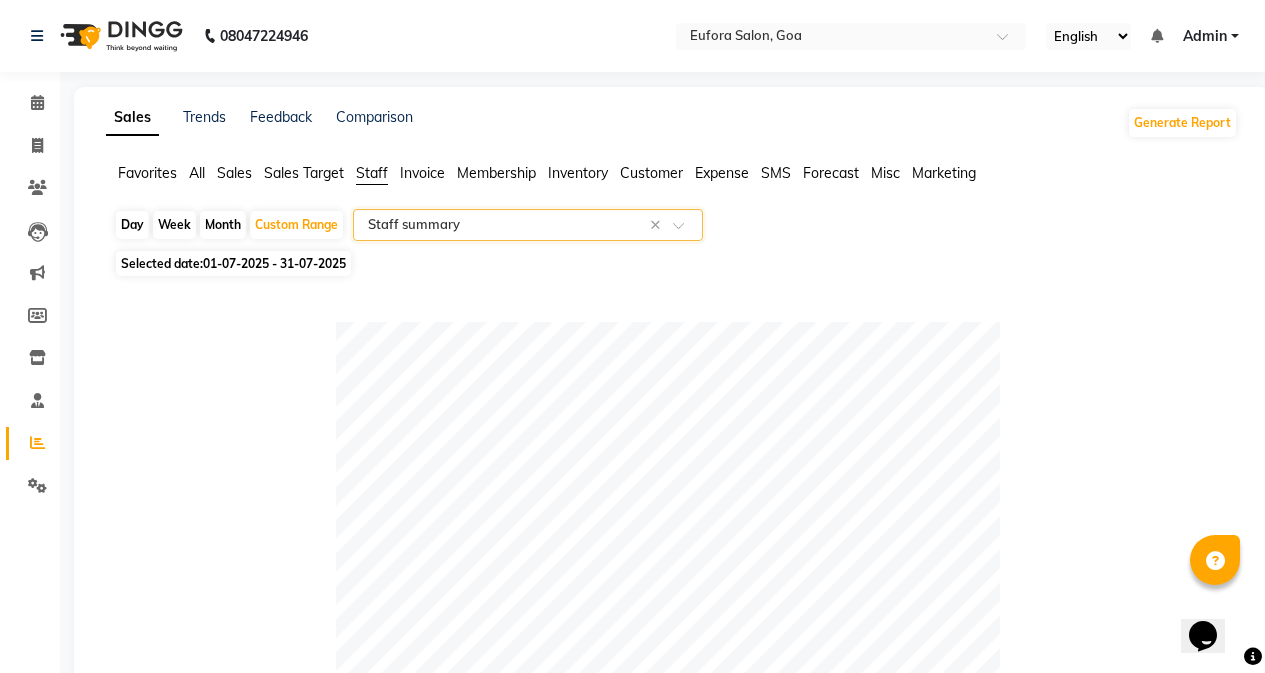 click 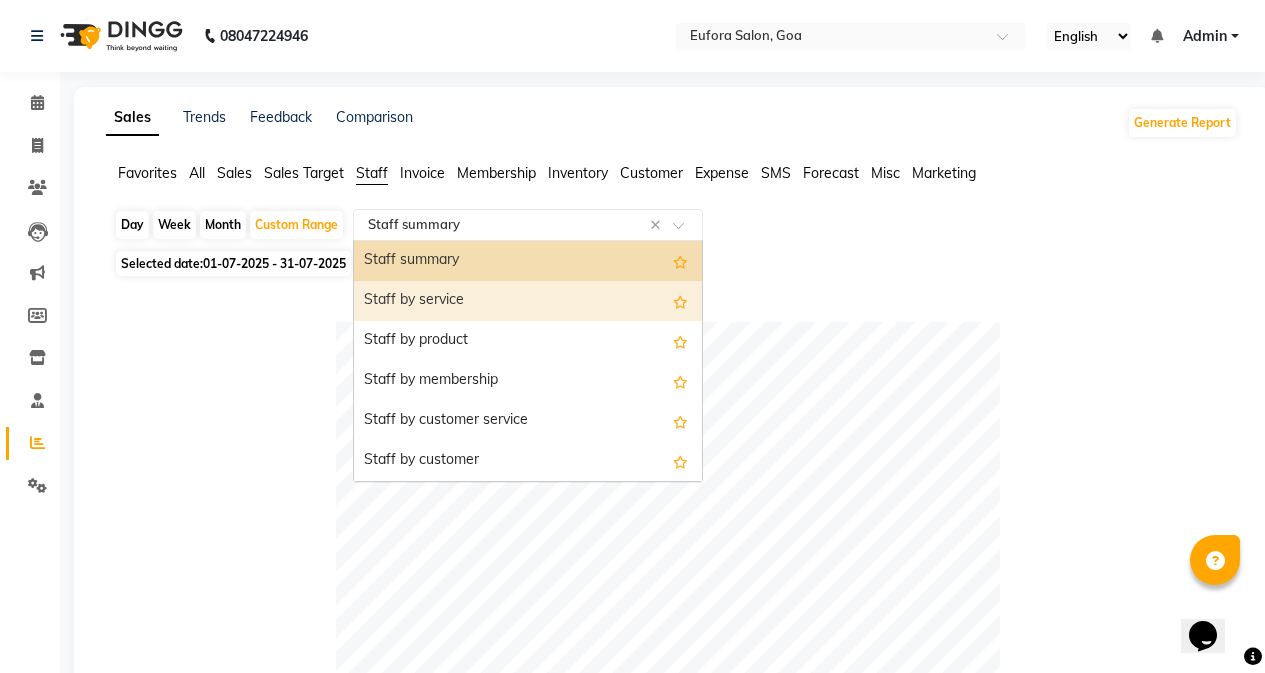 click on "Staff by service" at bounding box center (528, 301) 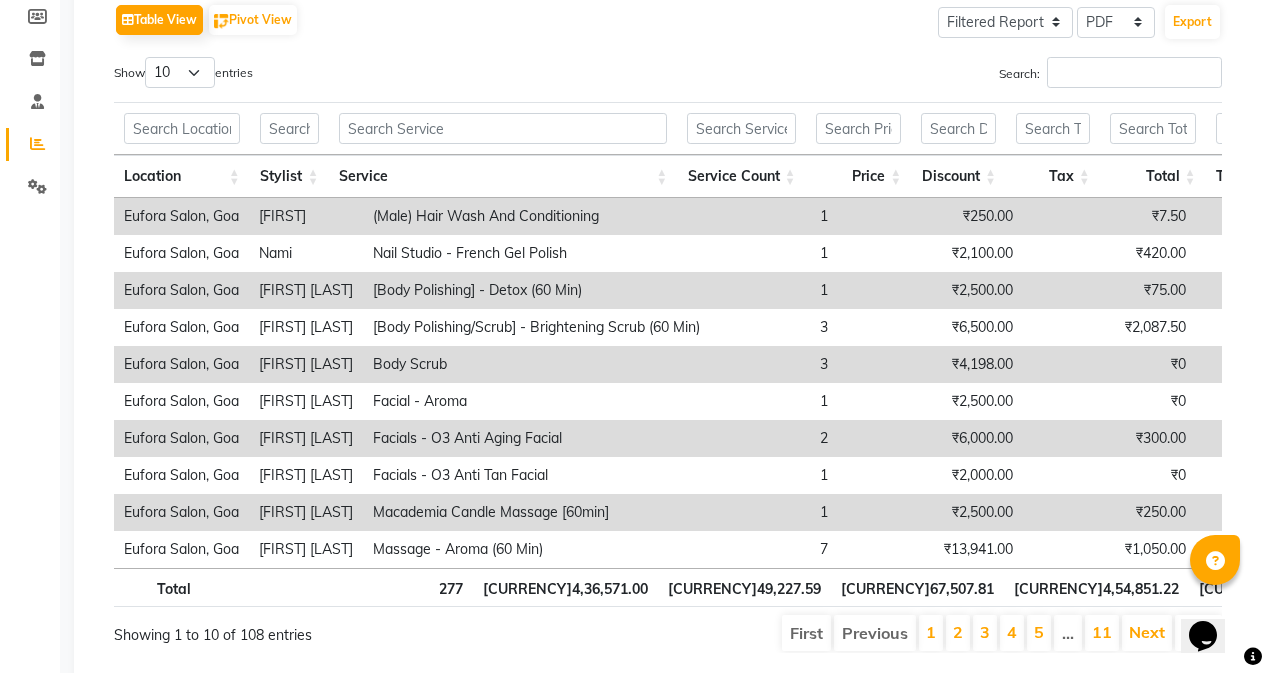 scroll, scrollTop: 375, scrollLeft: 0, axis: vertical 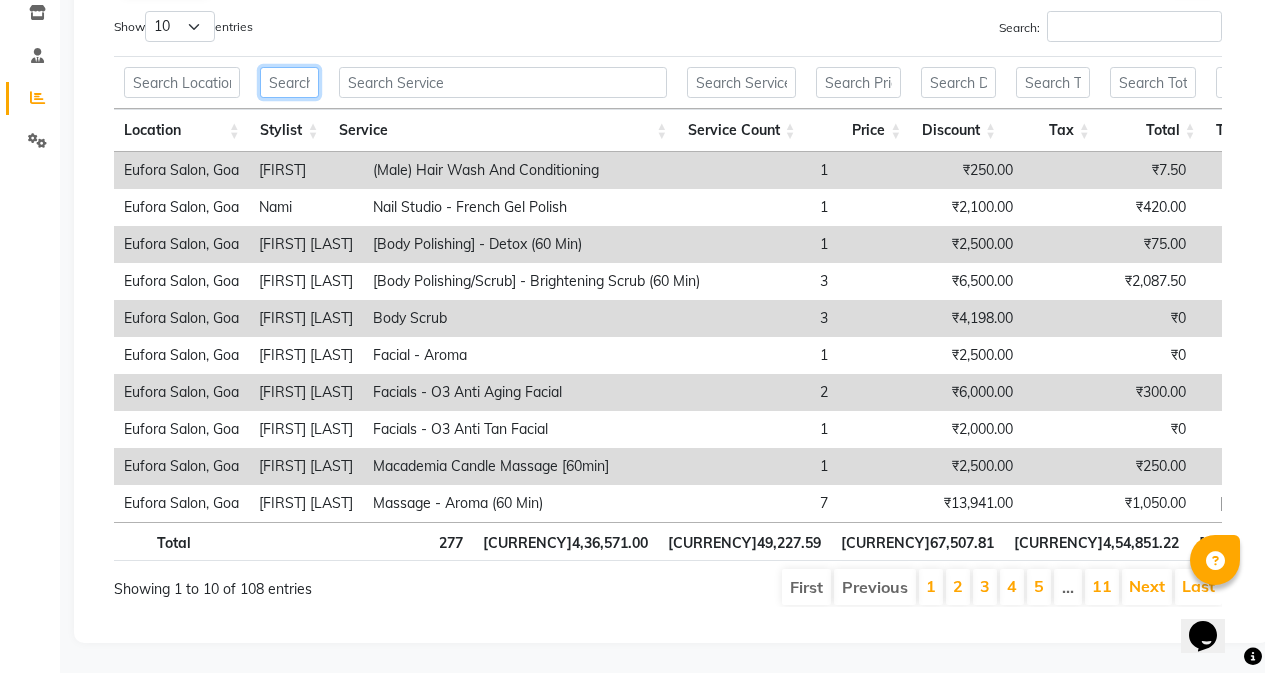 click at bounding box center (289, 82) 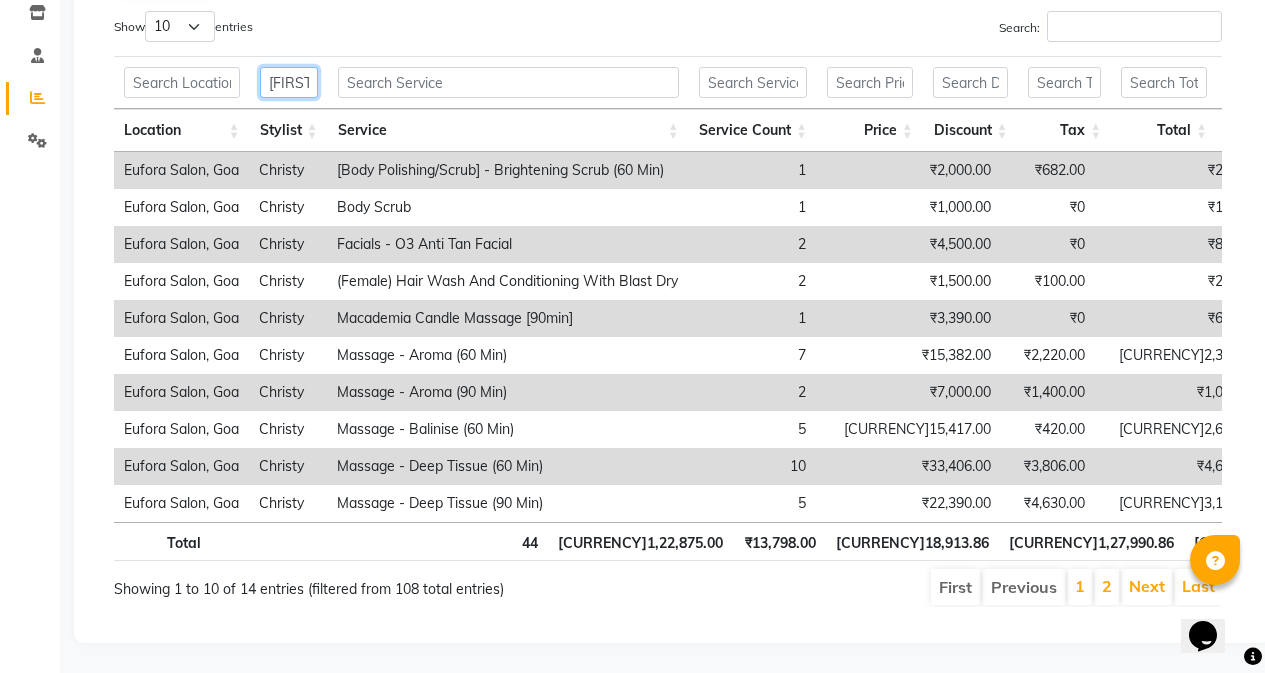 scroll, scrollTop: 0, scrollLeft: 3, axis: horizontal 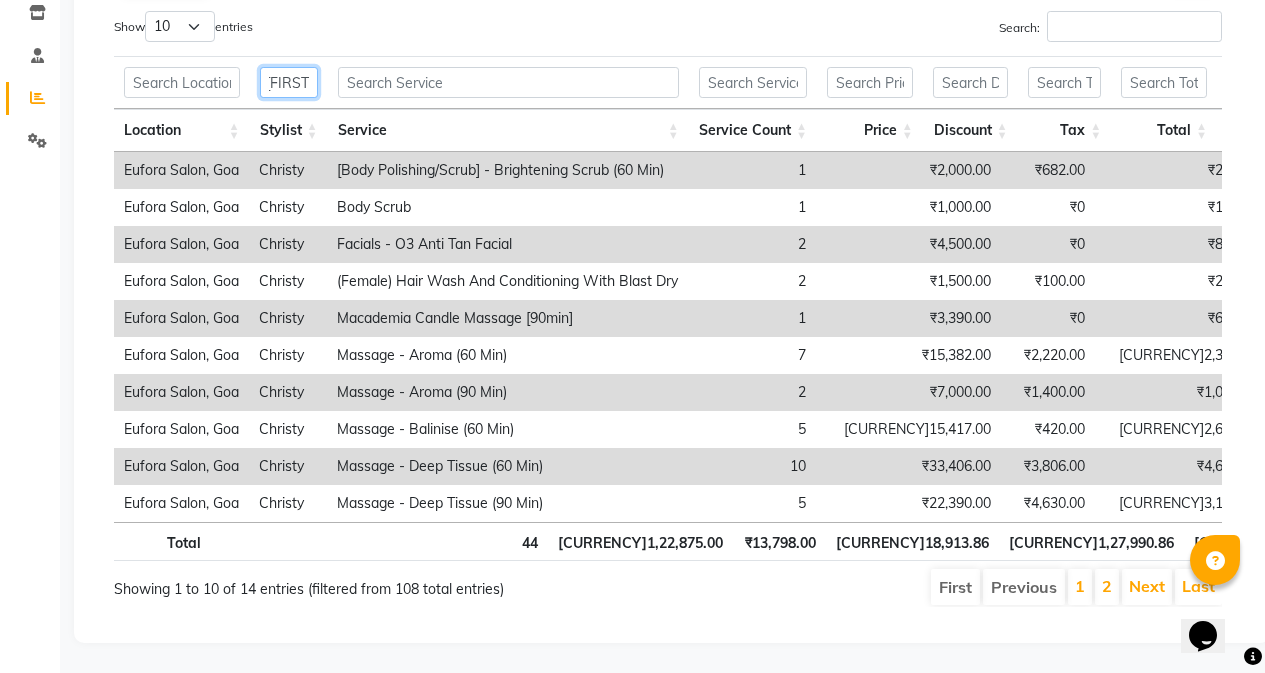 type on "[FIRST]" 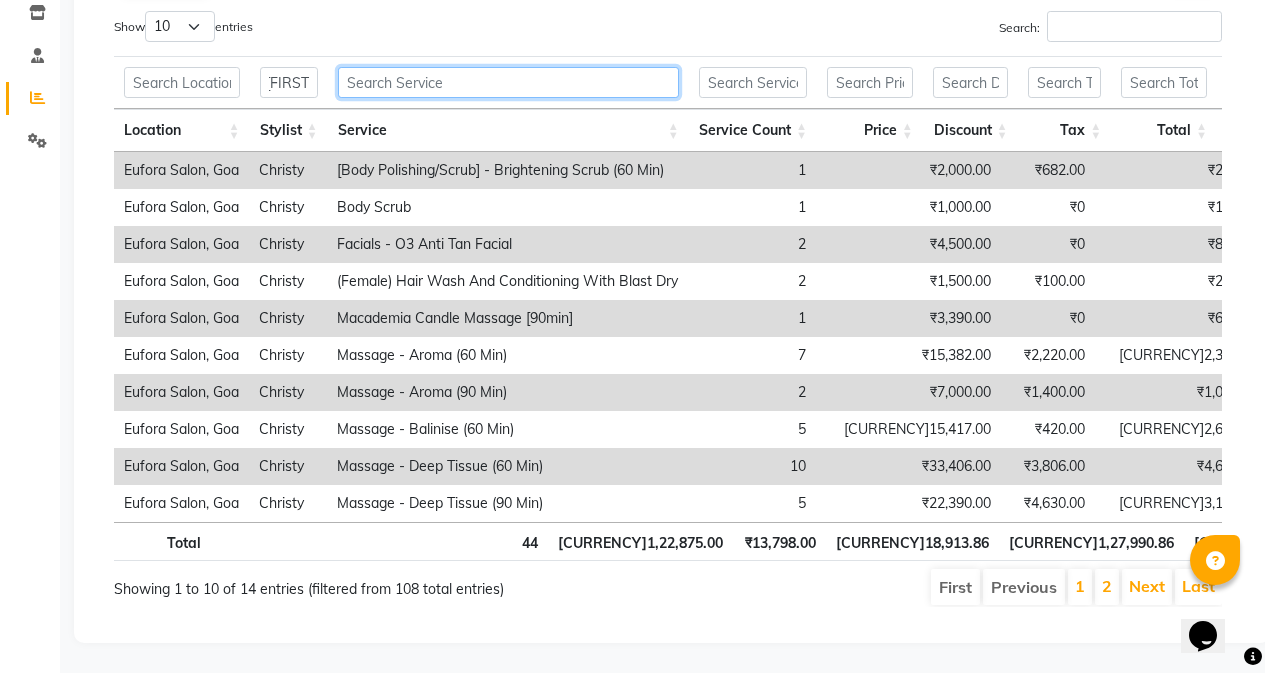 scroll, scrollTop: 0, scrollLeft: 0, axis: both 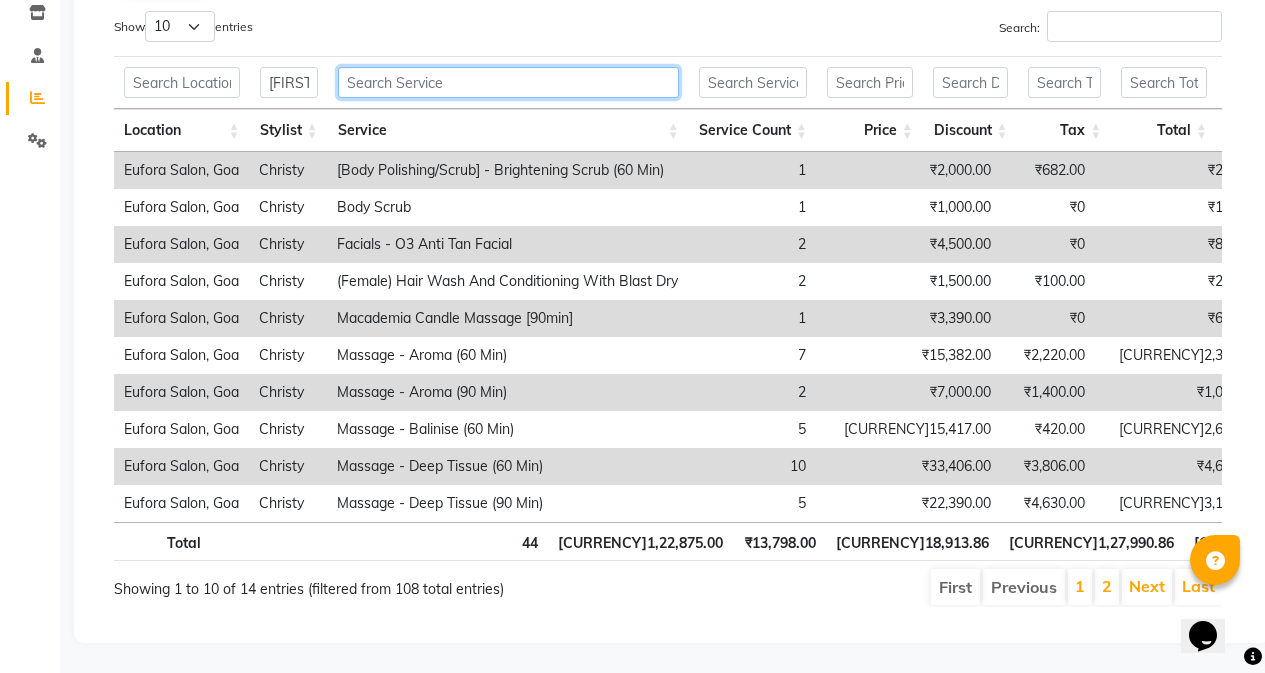 click at bounding box center [508, 82] 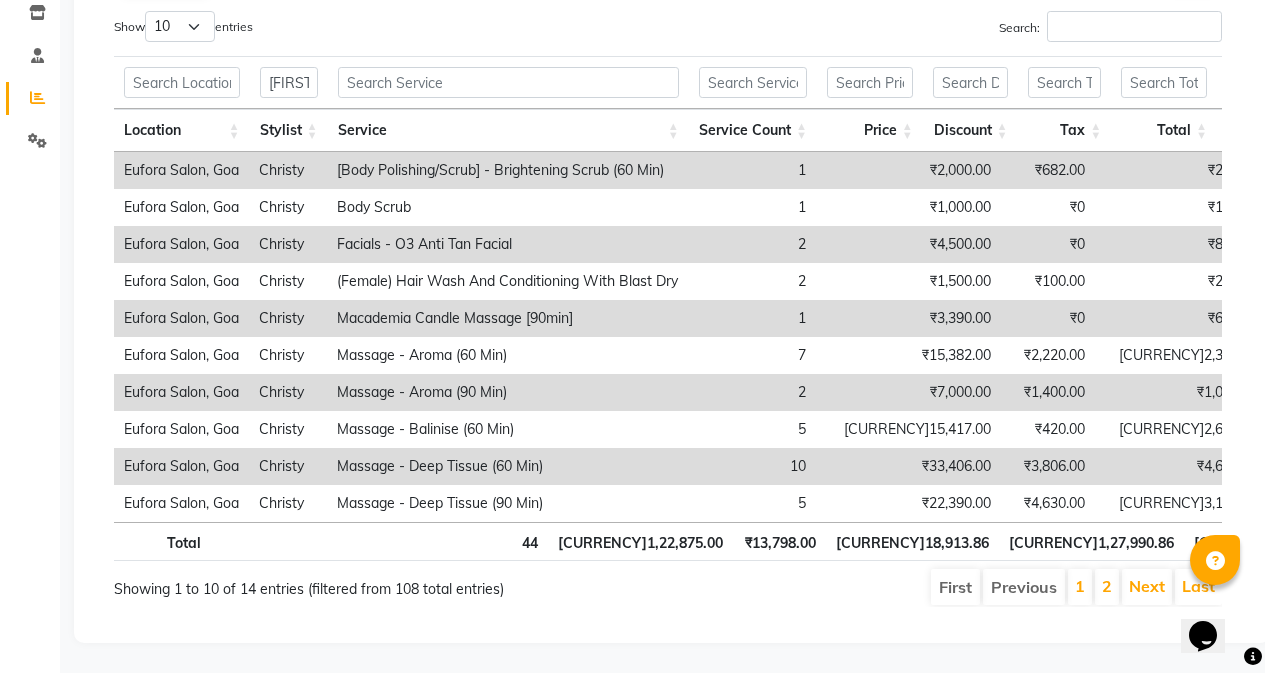 click at bounding box center (508, 82) 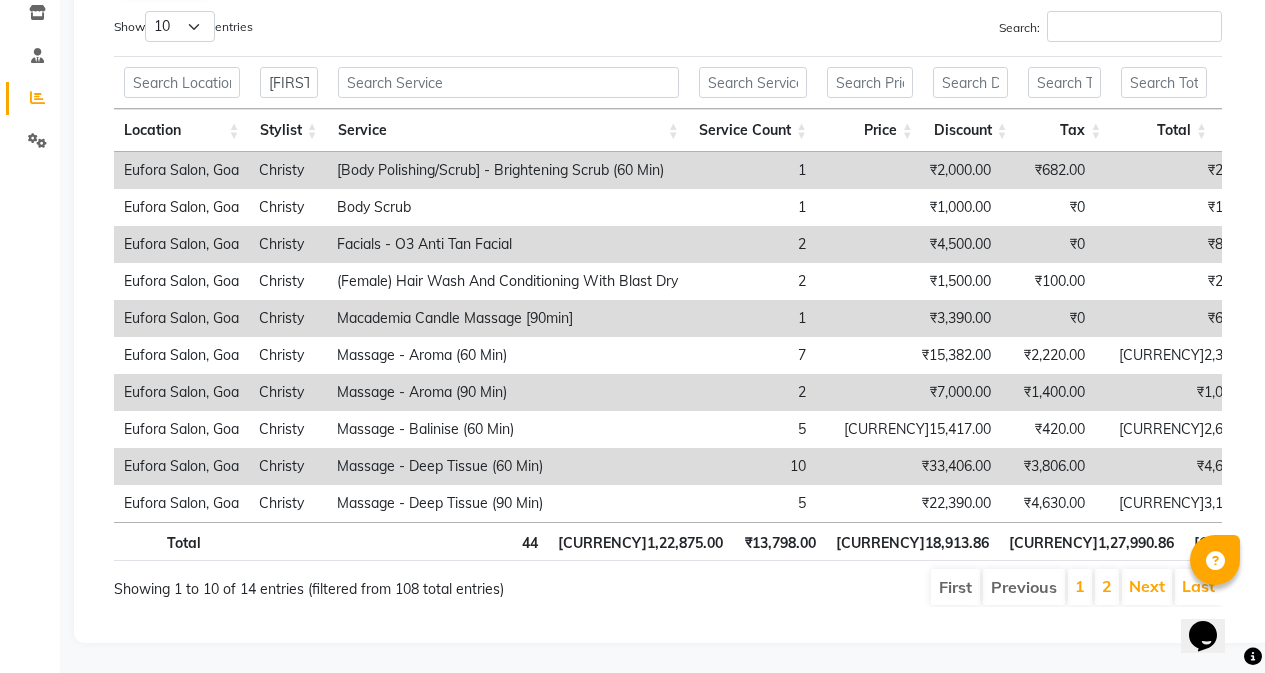 scroll, scrollTop: 0, scrollLeft: 328, axis: horizontal 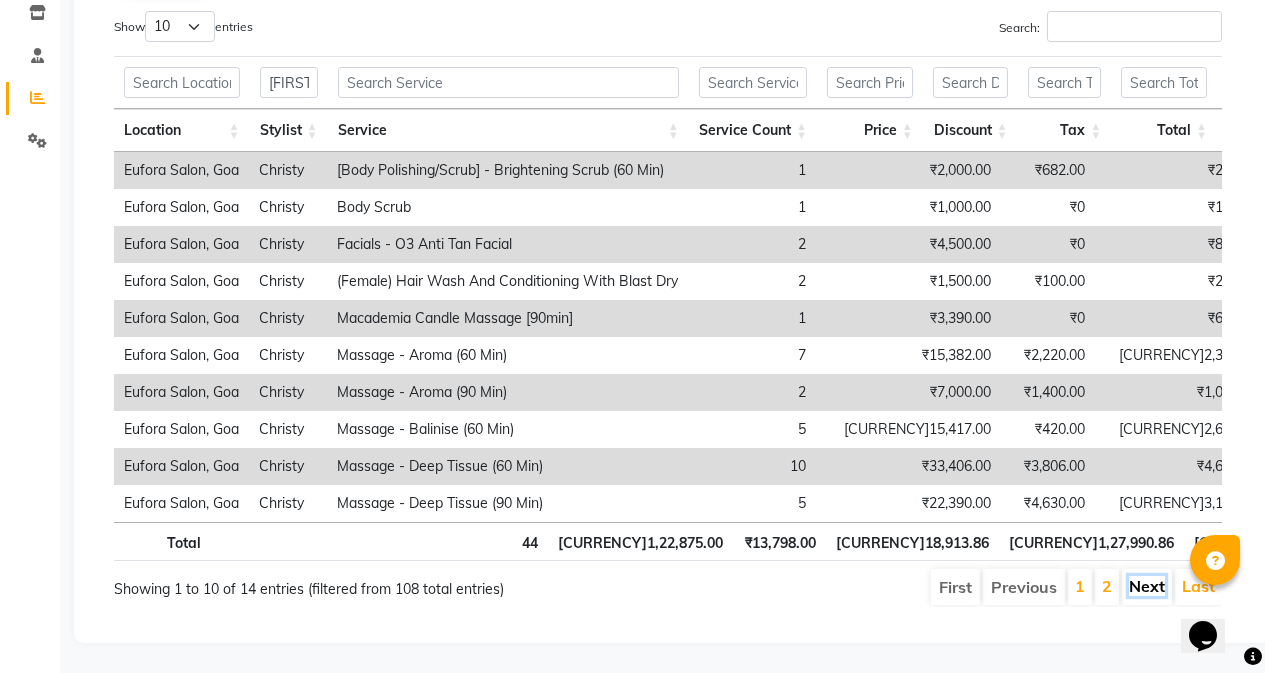 click on "Next" at bounding box center [1147, 586] 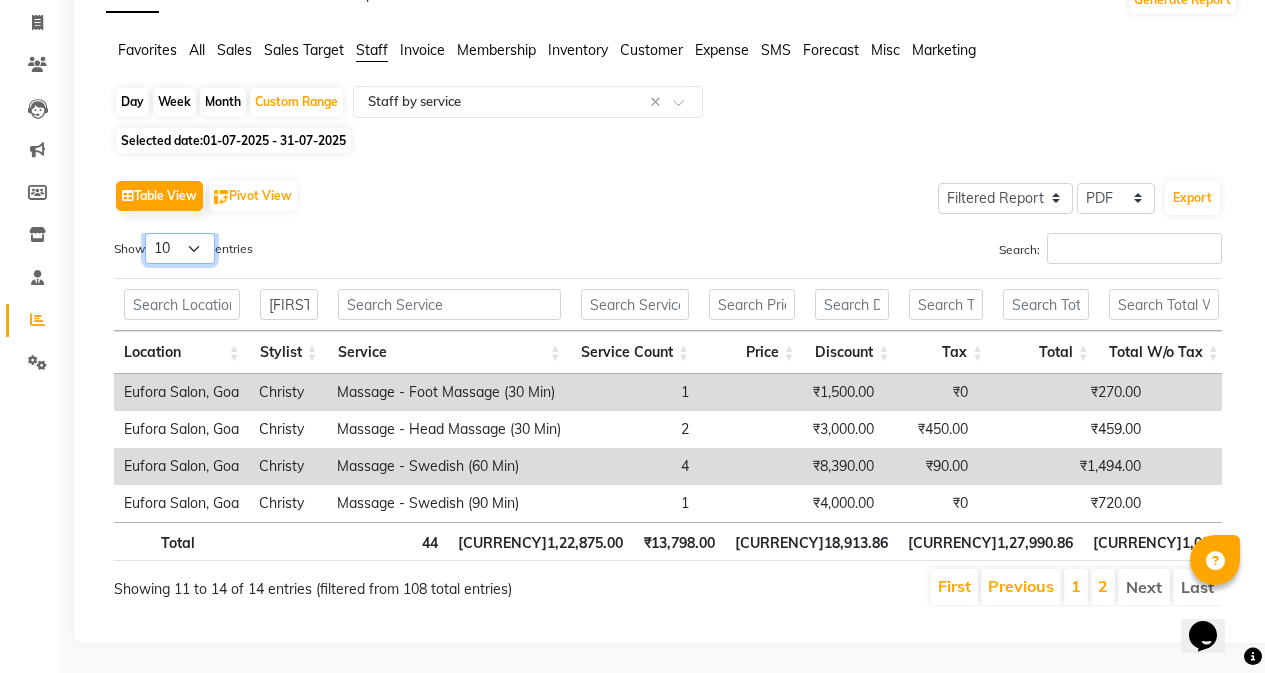 click on "10 25 50 100" at bounding box center (180, 248) 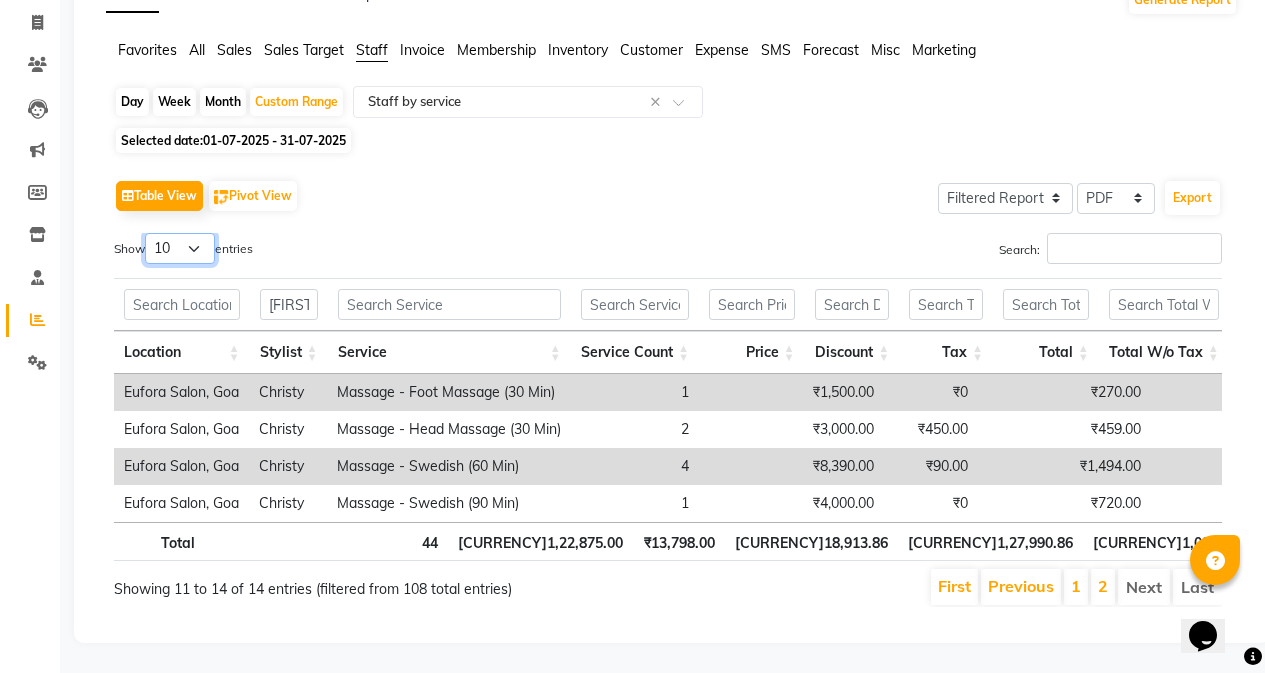 select on "100" 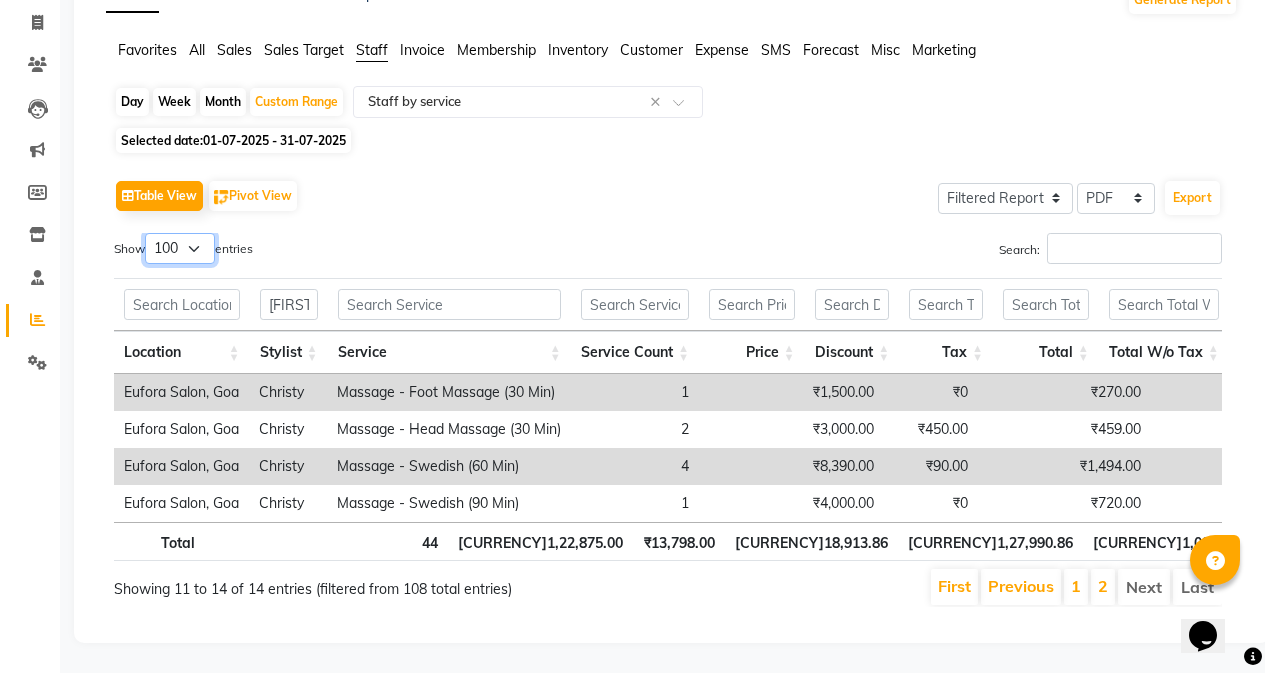 click on "10 25 50 100" at bounding box center [180, 248] 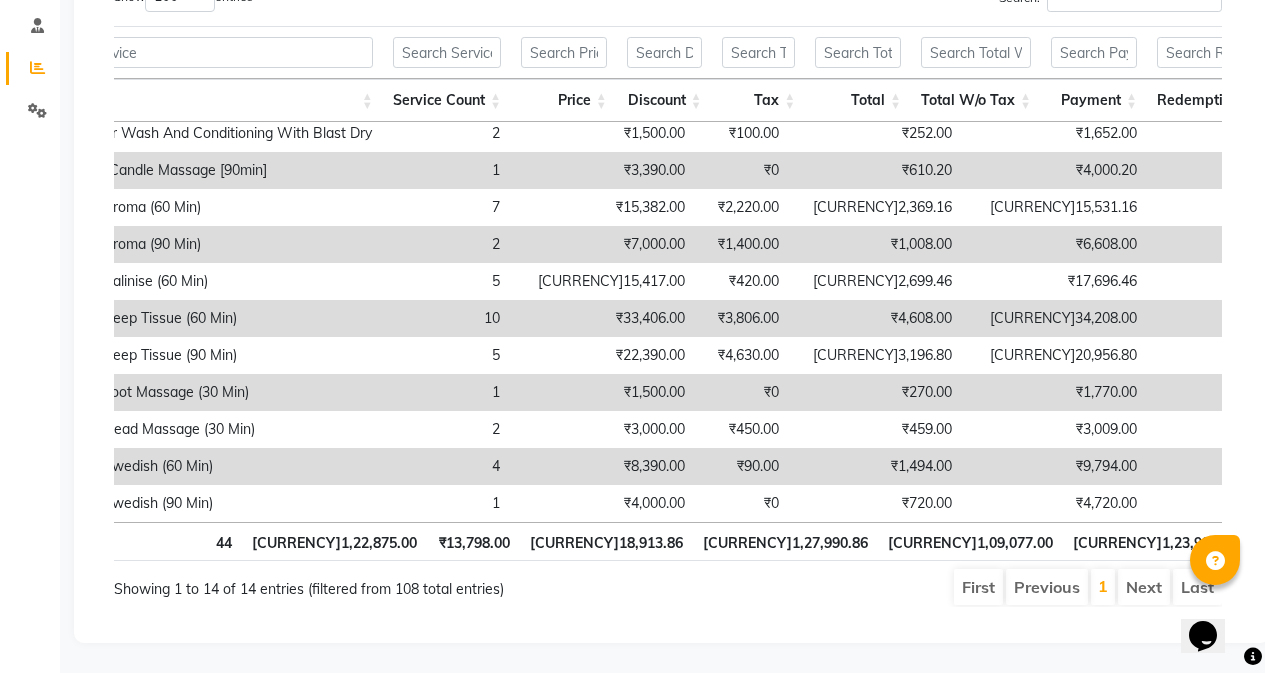 click on "Next" at bounding box center (1144, 587) 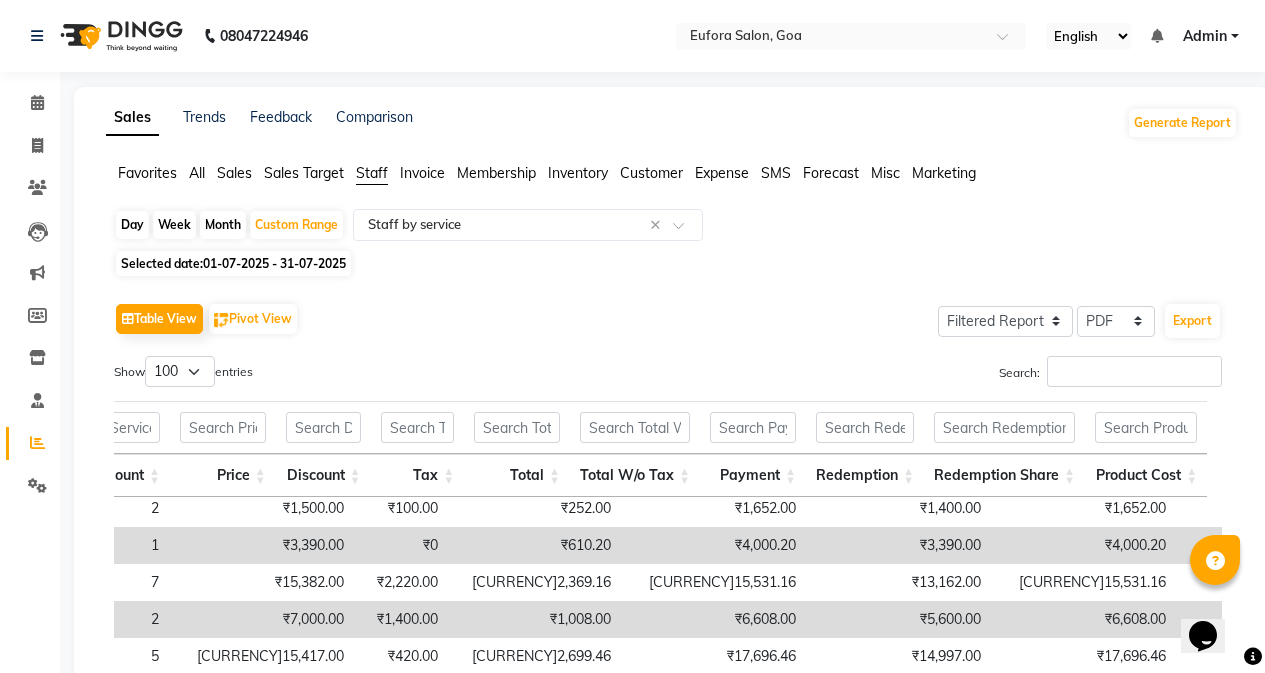 click on "English ENGLISH Español العربية मराठी हिंदी ગુજરાતી தமிழ் 中文 Notifications nothing to show Admin Manage Profile Change Password Sign out  Version:3.15.11" at bounding box center (851, 36) 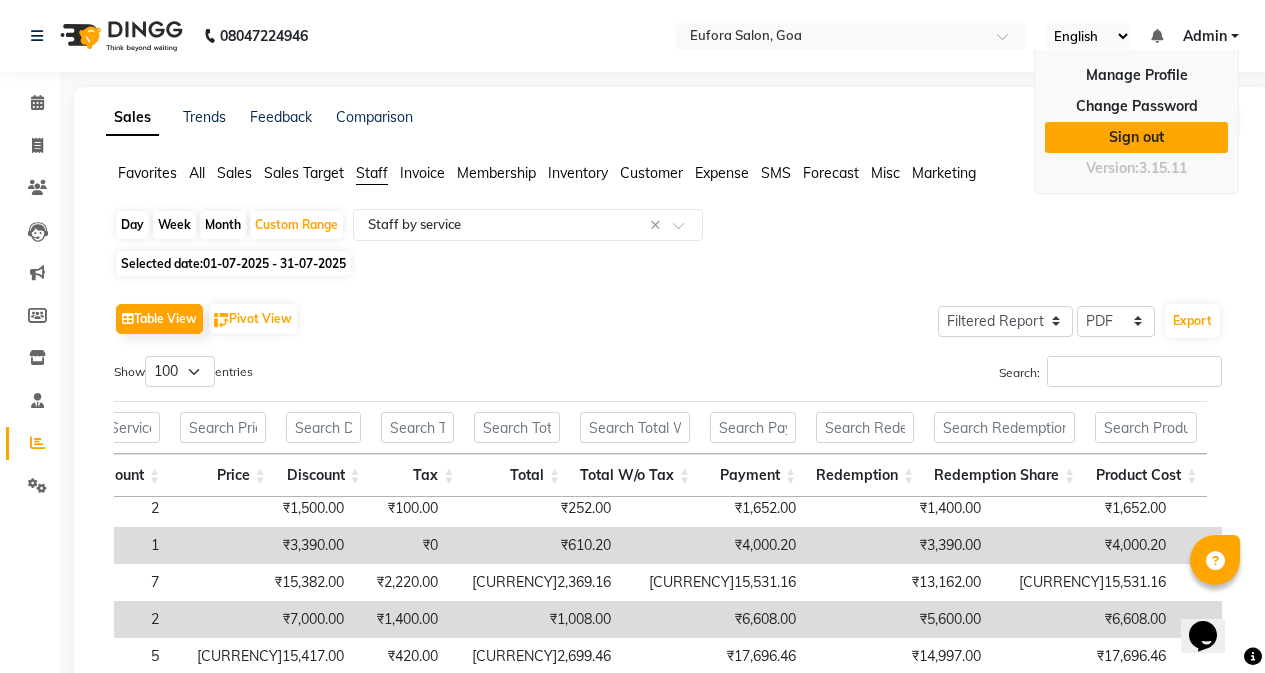 click on "Sign out" at bounding box center [1136, 137] 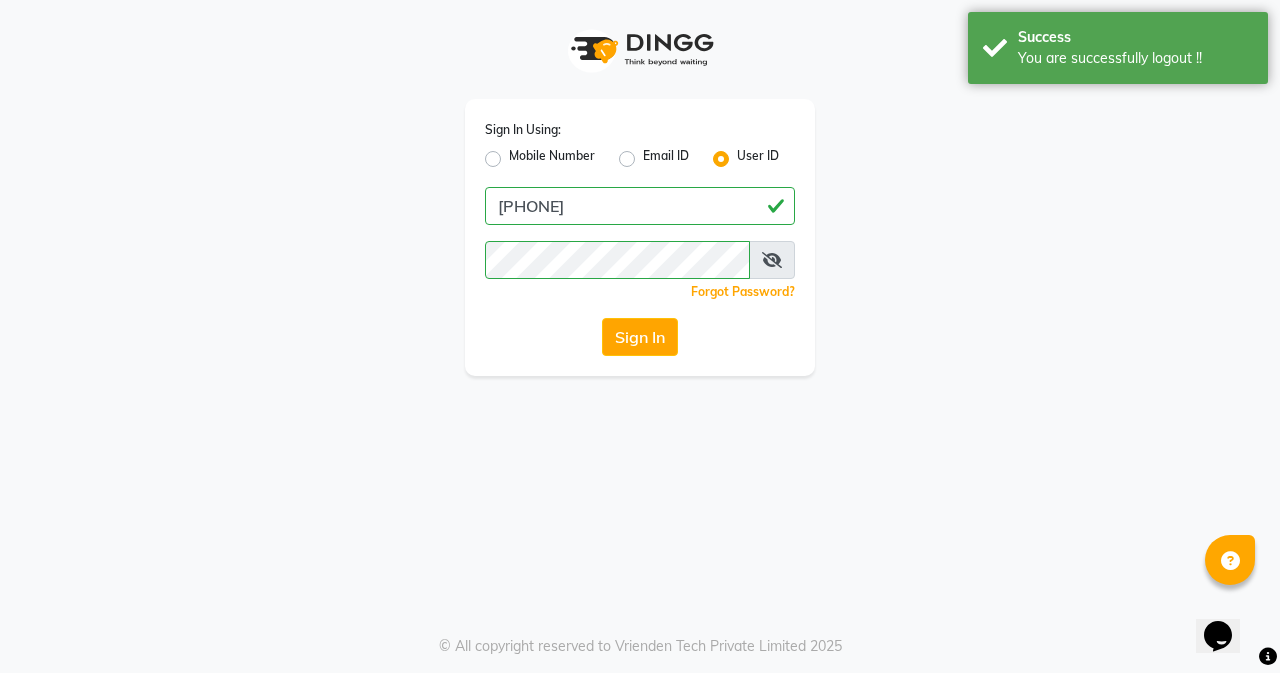 click on "Mobile Number" 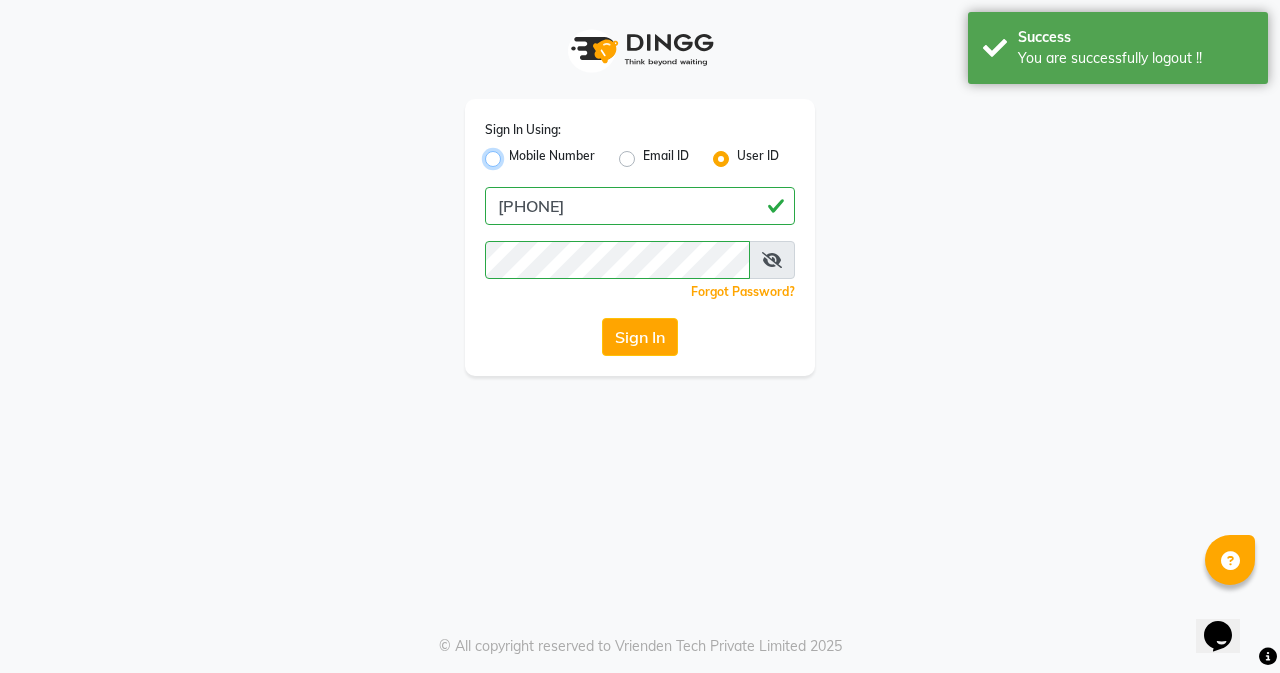 click on "Mobile Number" at bounding box center [515, 153] 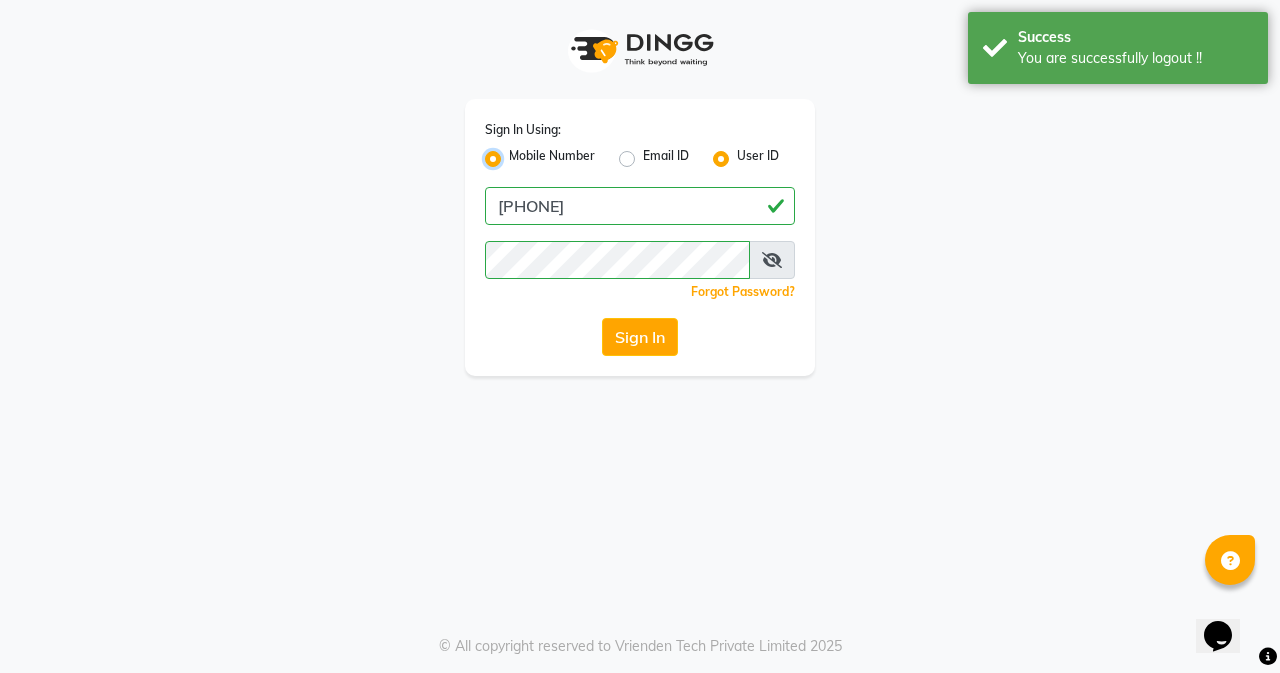 radio on "false" 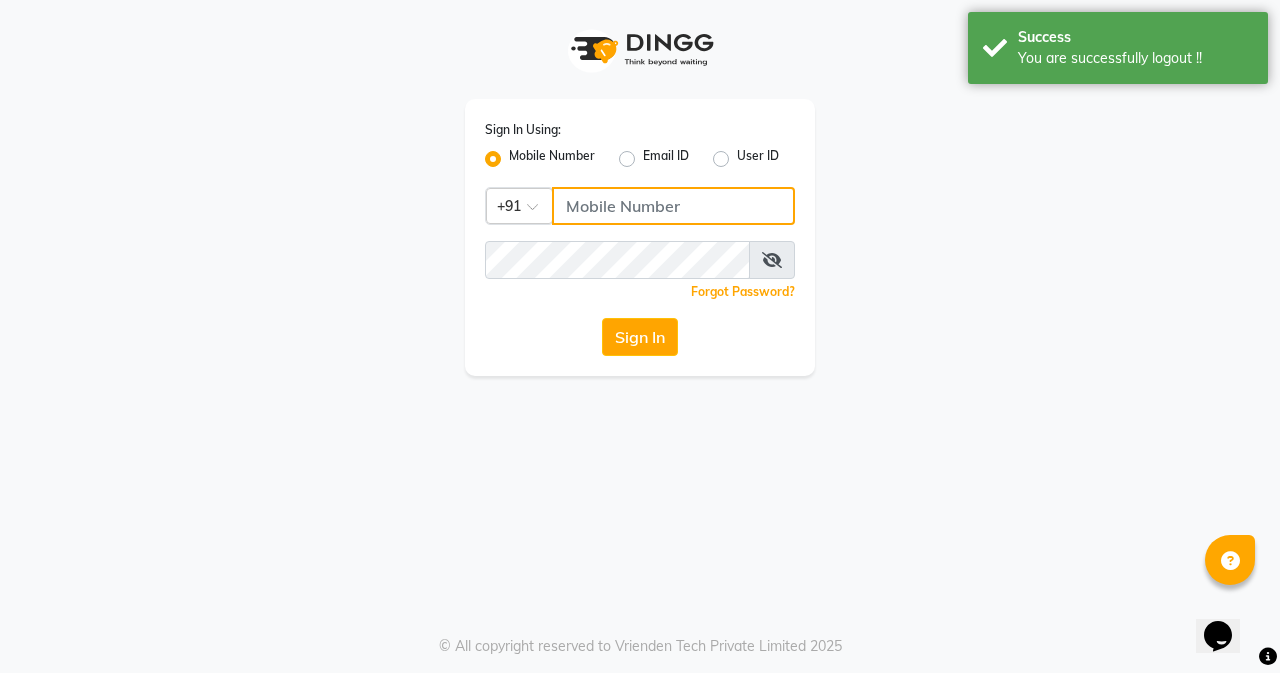 drag, startPoint x: 579, startPoint y: 209, endPoint x: 635, endPoint y: 227, distance: 58.821766 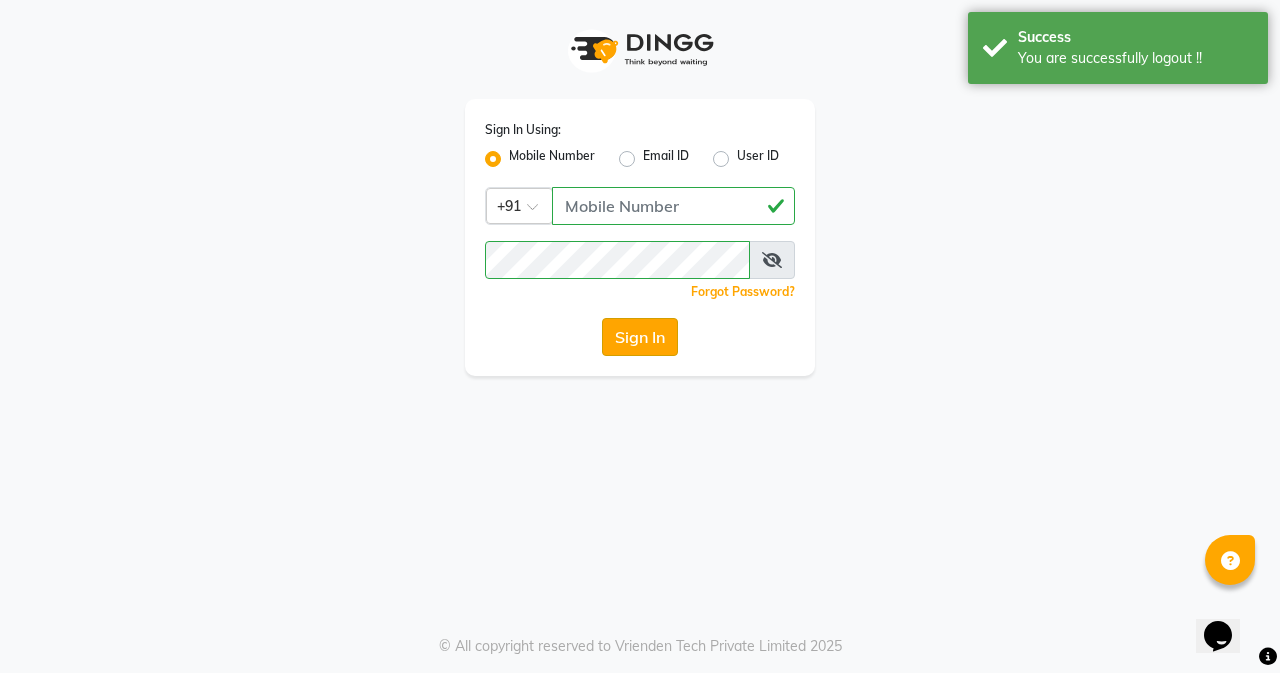 click on "Sign In" 